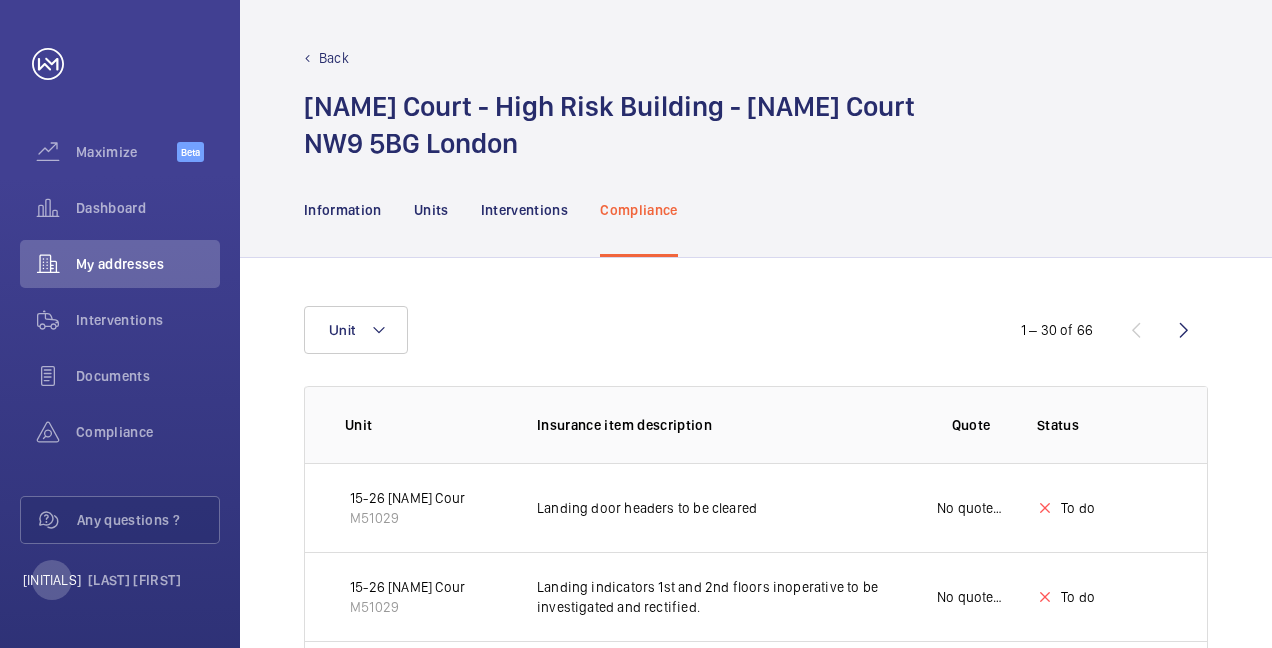 scroll, scrollTop: 0, scrollLeft: 0, axis: both 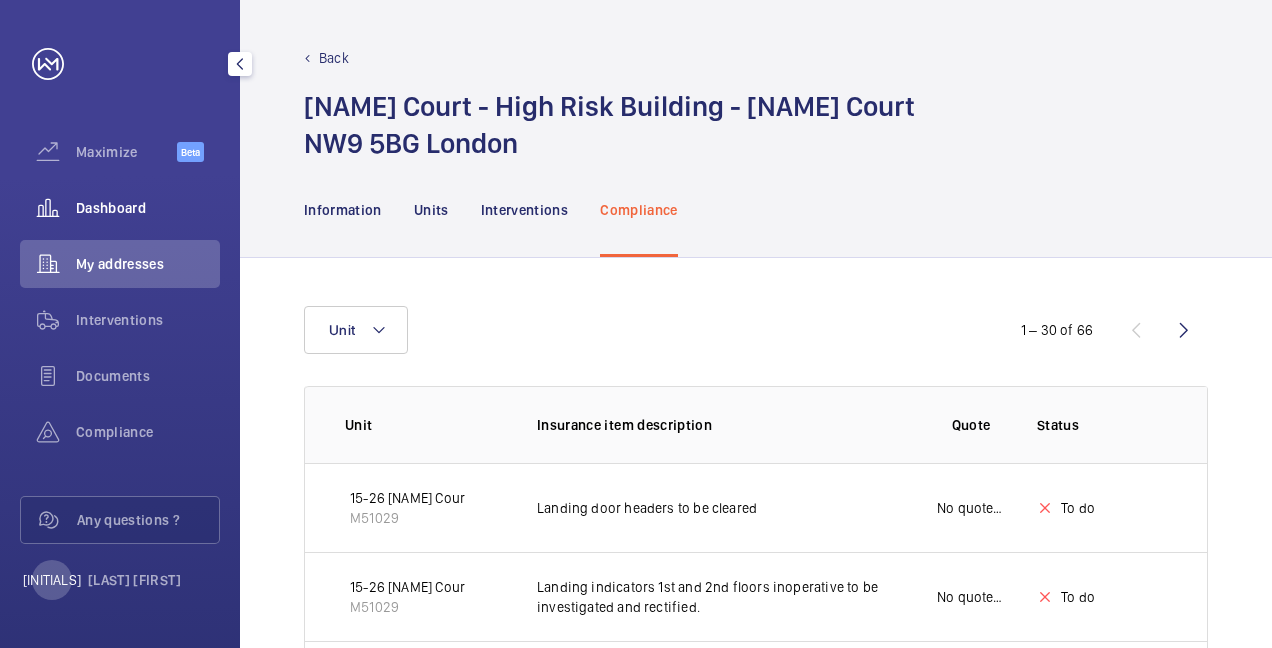 click on "Dashboard" 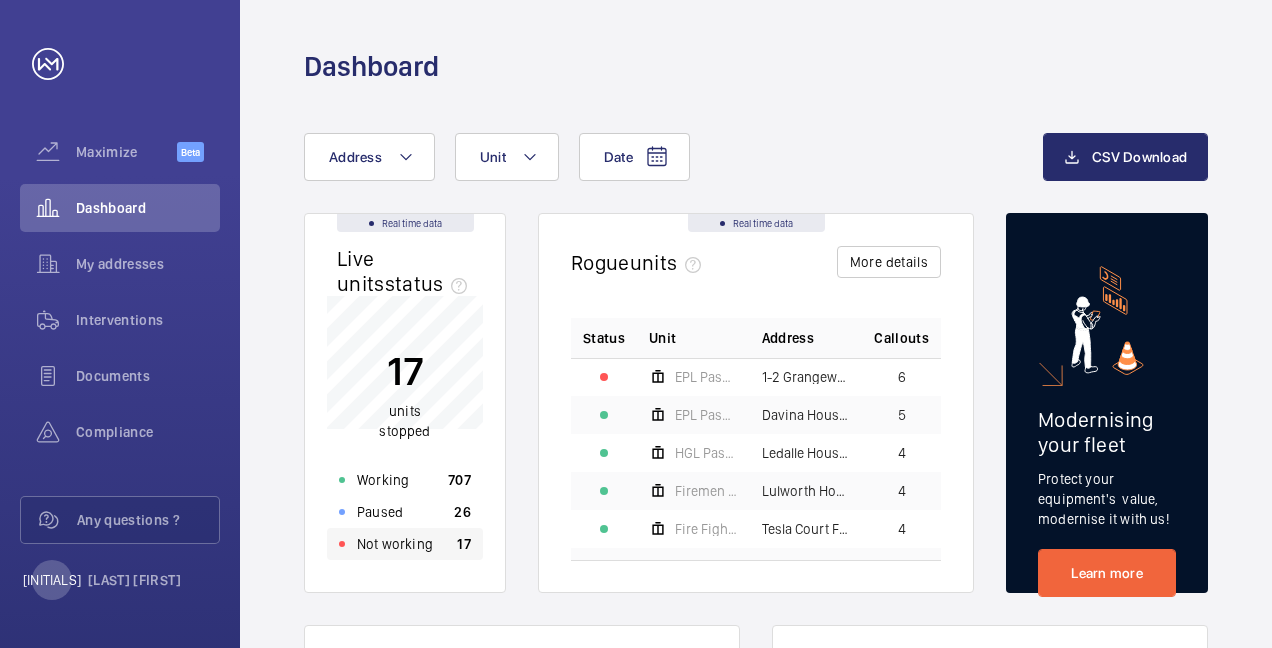 click on "Not working" 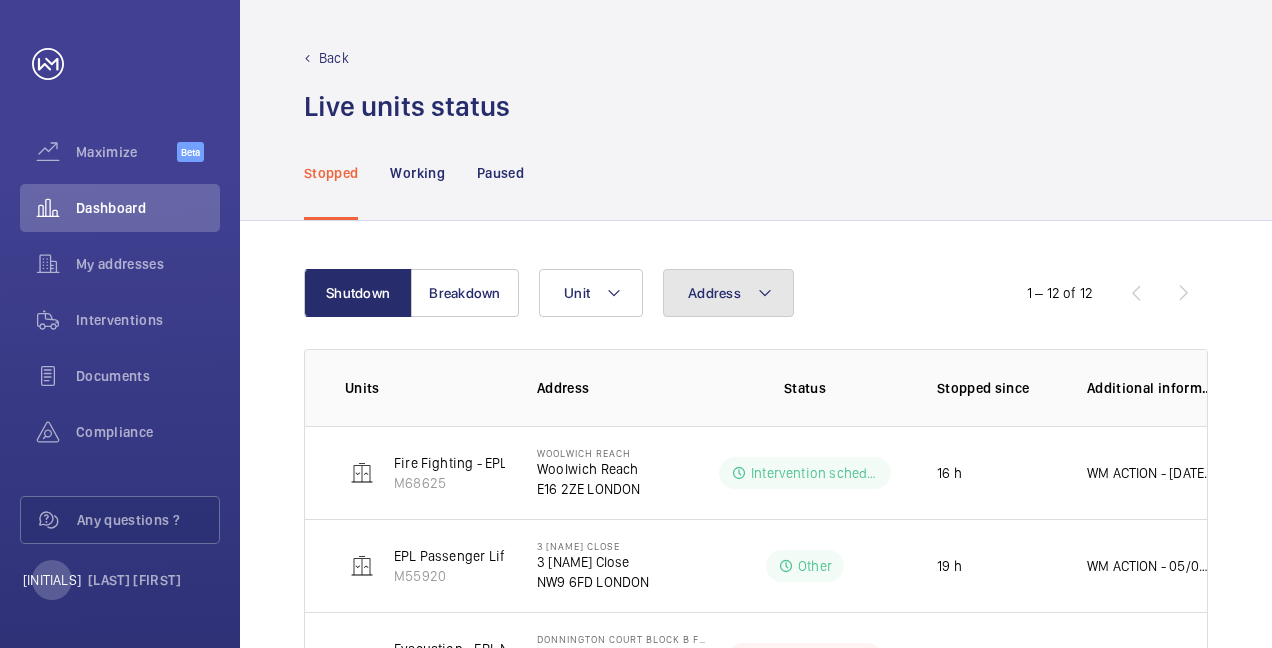 click on "Address" 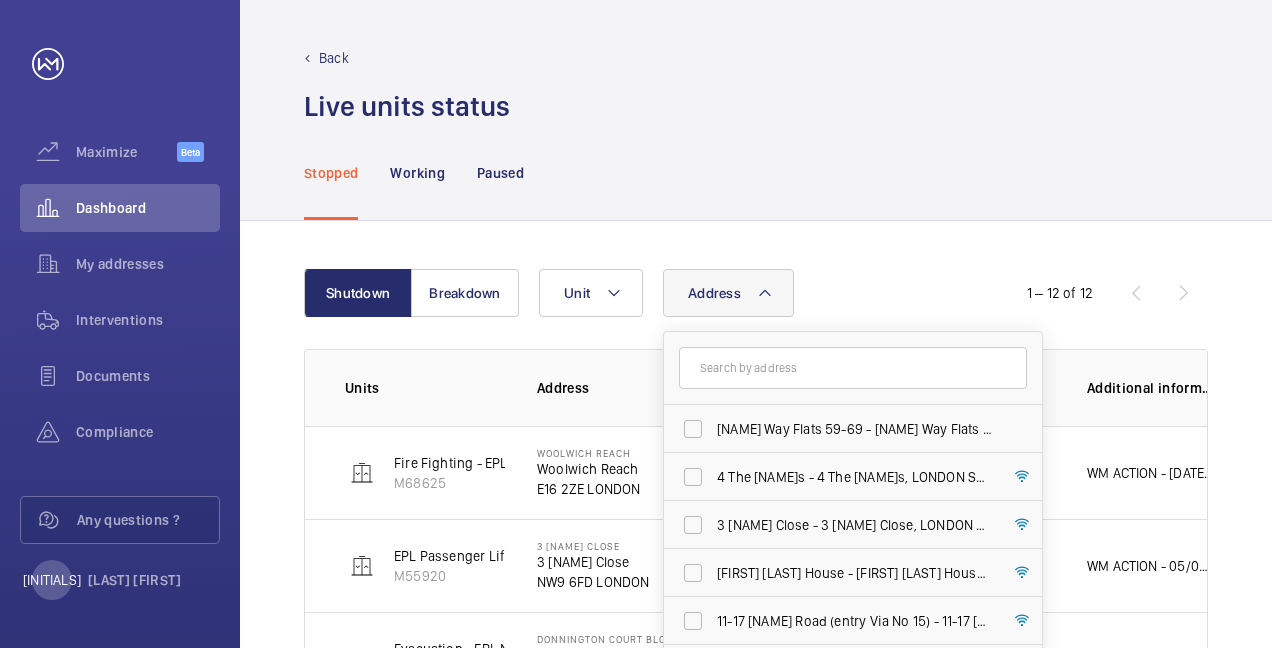 click 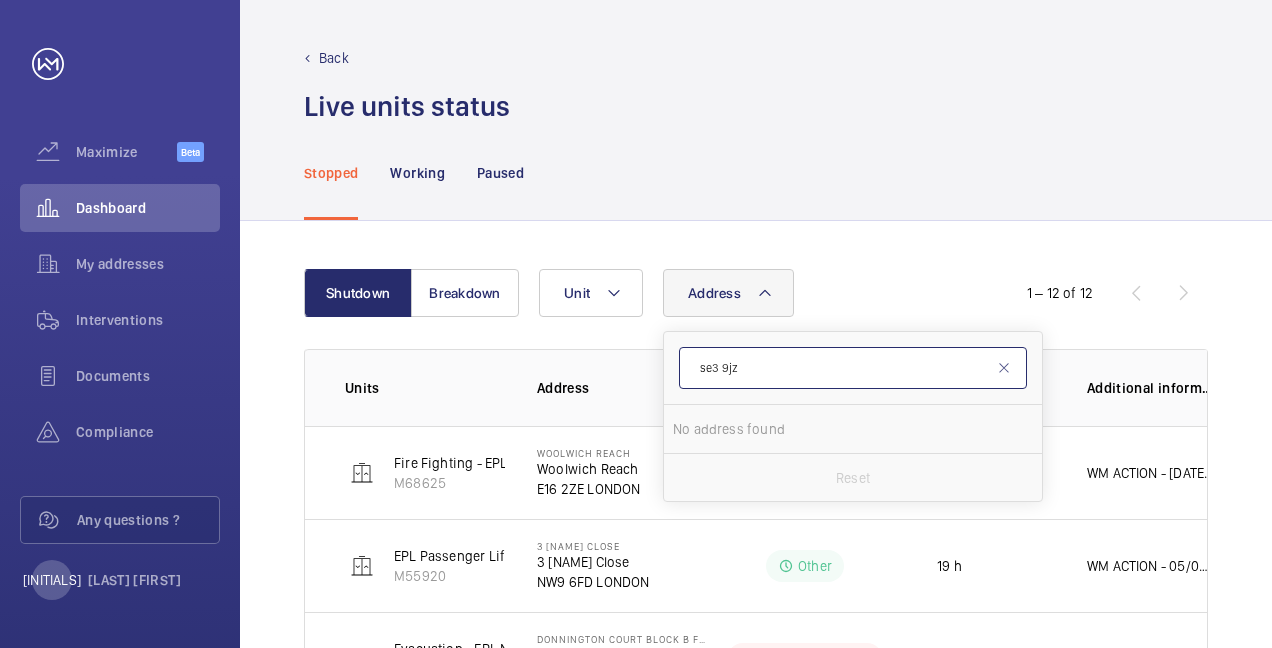 drag, startPoint x: 793, startPoint y: 360, endPoint x: 765, endPoint y: 364, distance: 28.284271 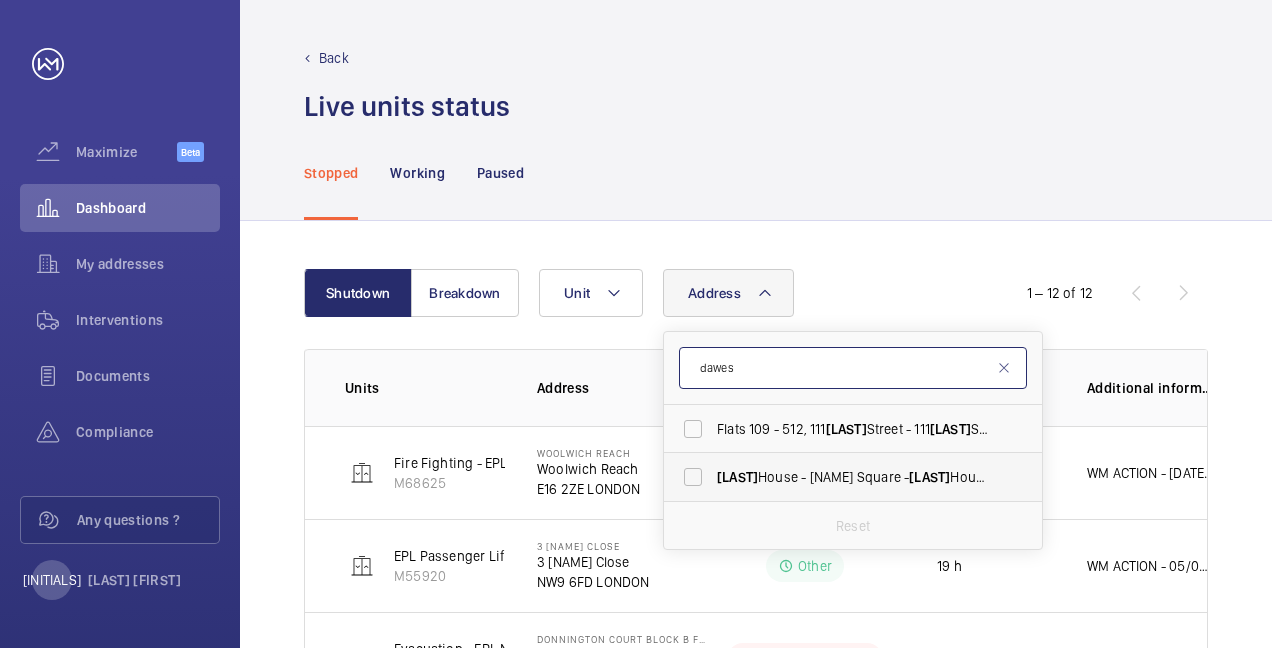 type on "dawes" 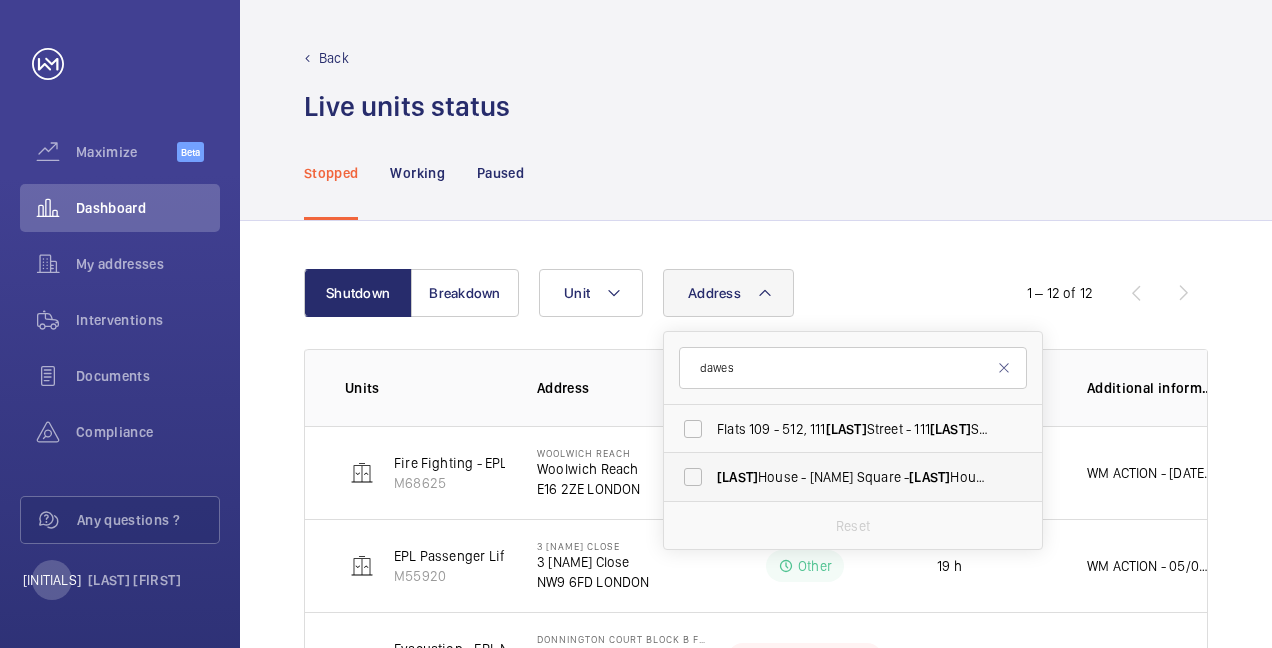 click on "[NAME] House - [NAME] Square - [NAME] House, [NAME], LONDON SE3 9JU" at bounding box center [854, 477] 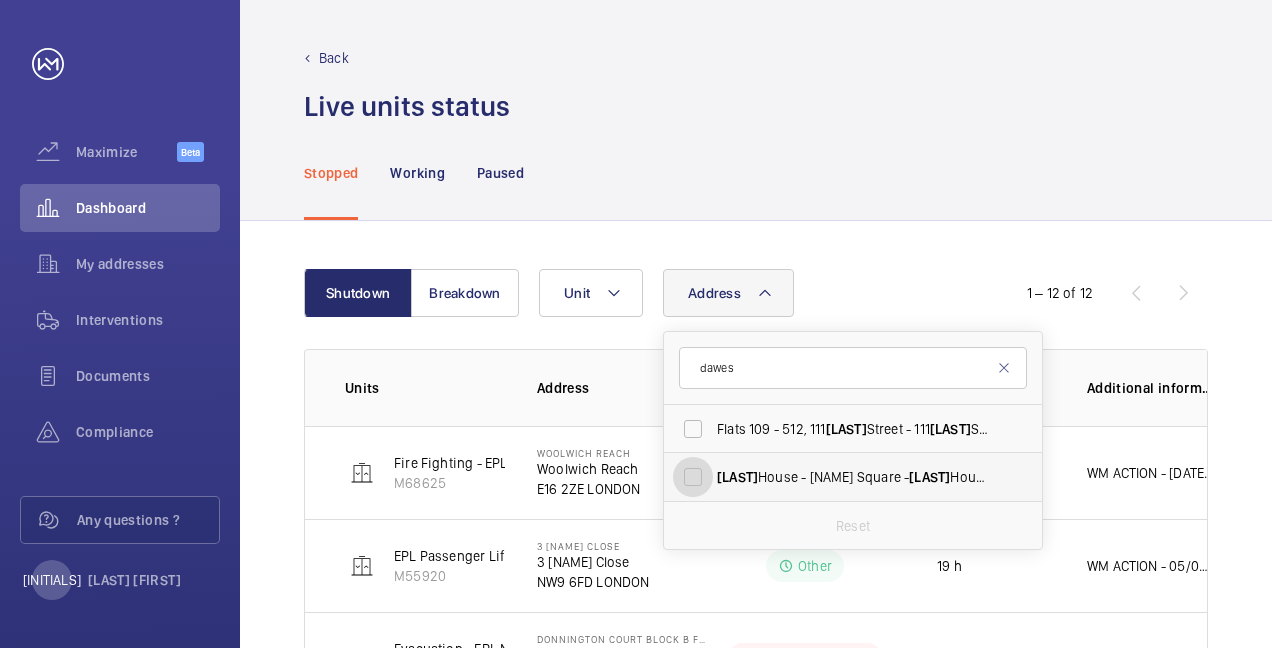 click on "[NAME] House - [NAME] Square - [NAME] House, [NAME], LONDON SE3 9JU" at bounding box center (693, 477) 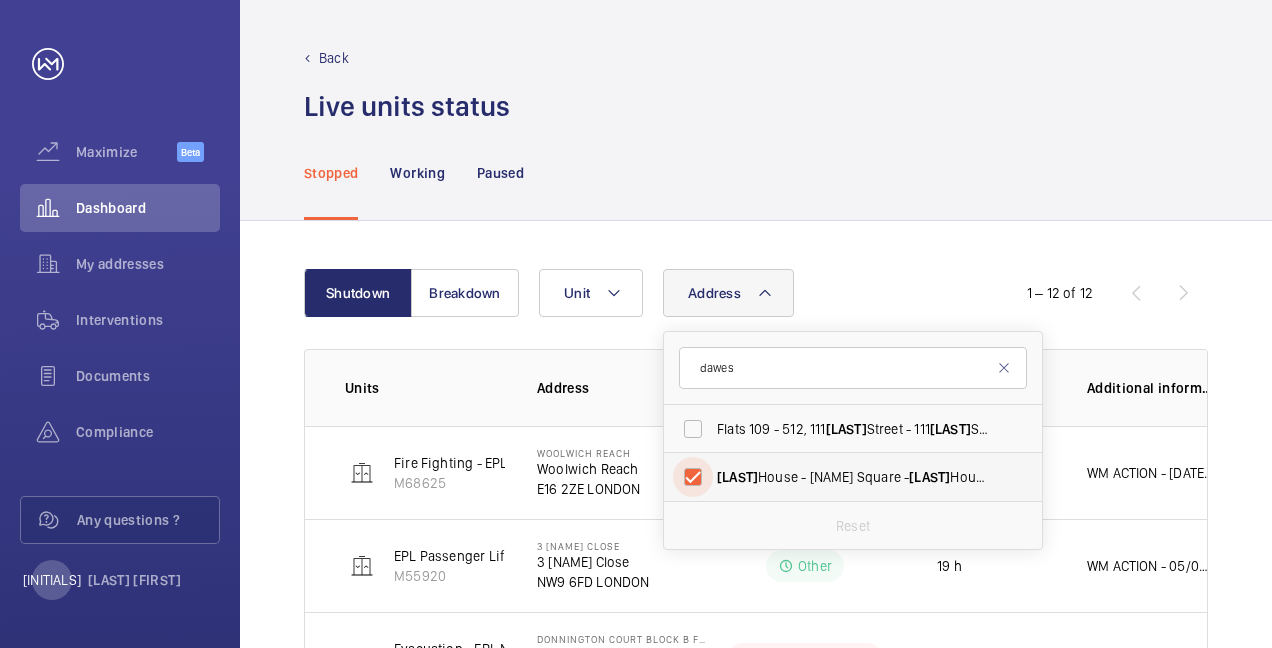 checkbox on "true" 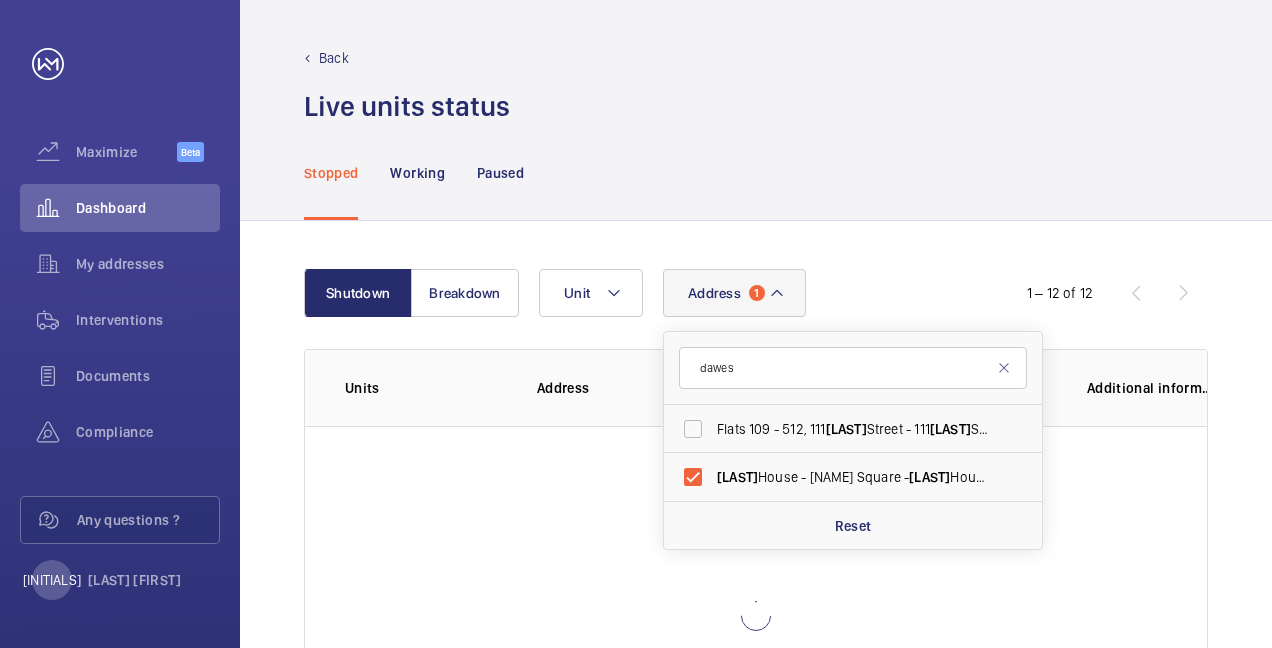 click on "Shutdown Breakdown Address 1 [NAME] Flats 109 - 512, 111 [NAME] Street - 111 [NAME] Street, LONDON SE17 2GR [NAME] House - [NAME] Square - [NAME] House, [NAME], LONDON SE3 9JU Reset Unit 1 – 12 of 12 Units Address Status Stopped since Additional information" 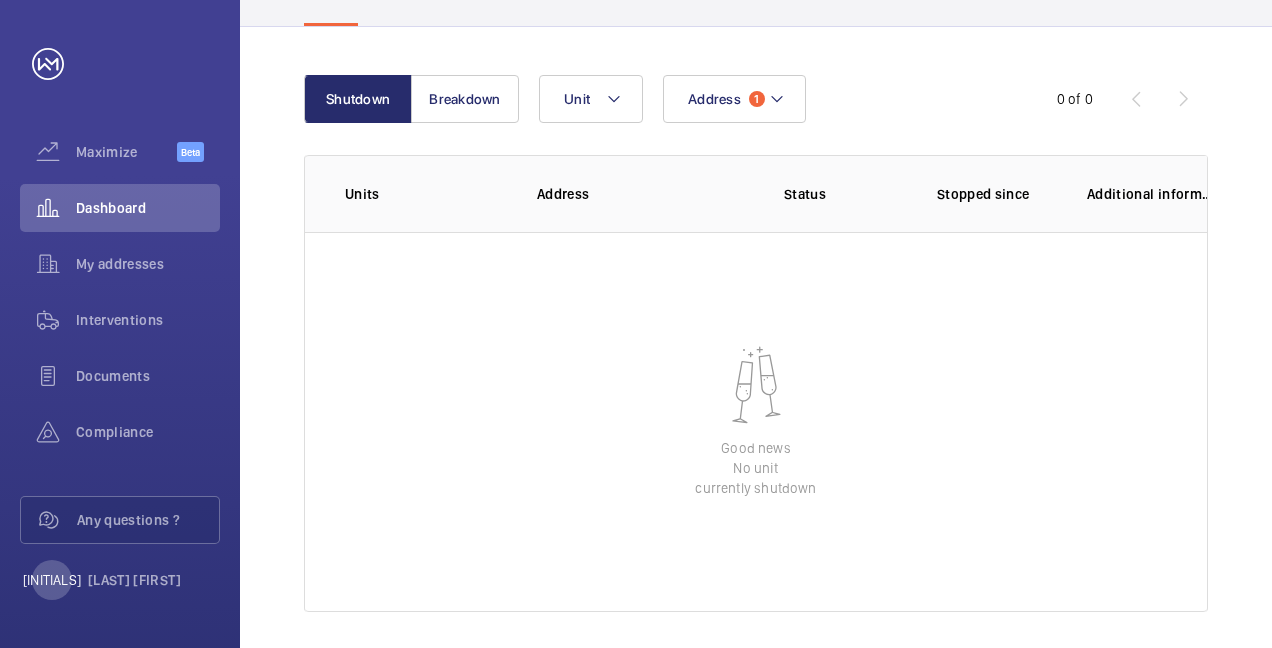 scroll, scrollTop: 206, scrollLeft: 0, axis: vertical 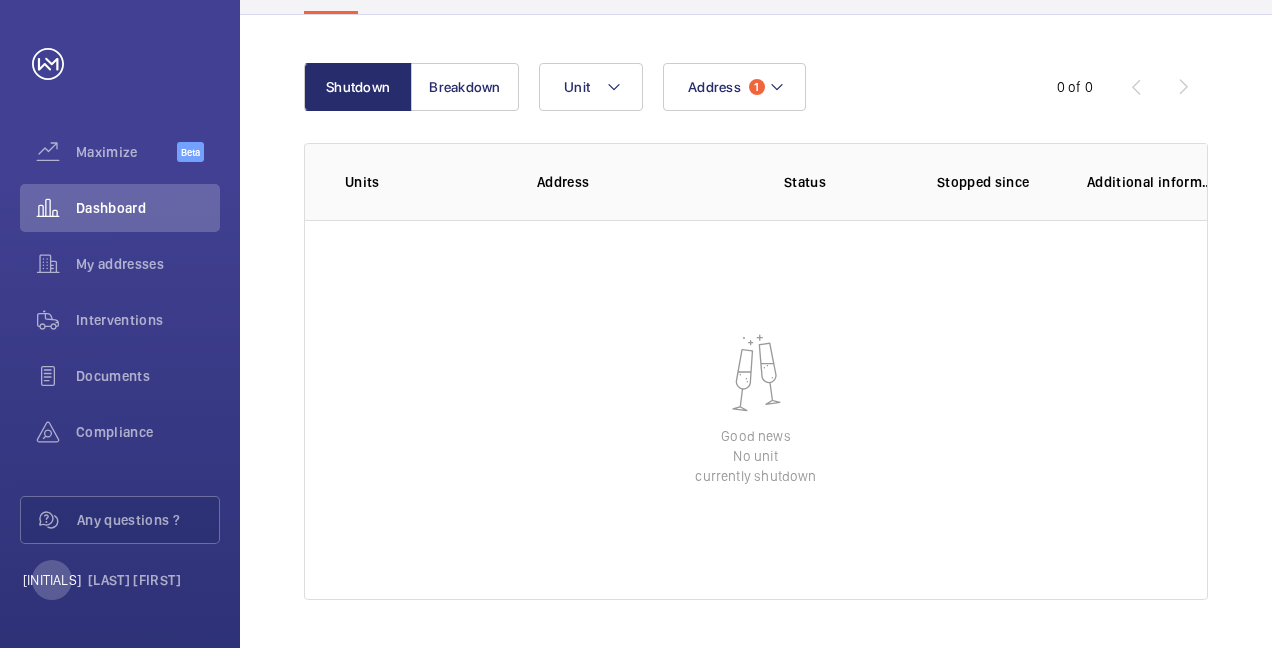 click on "Shutdown Breakdown Address 1 Unit 0 of 0 Units Address Status Stopped since Additional information Good news No unit currently shutdown" 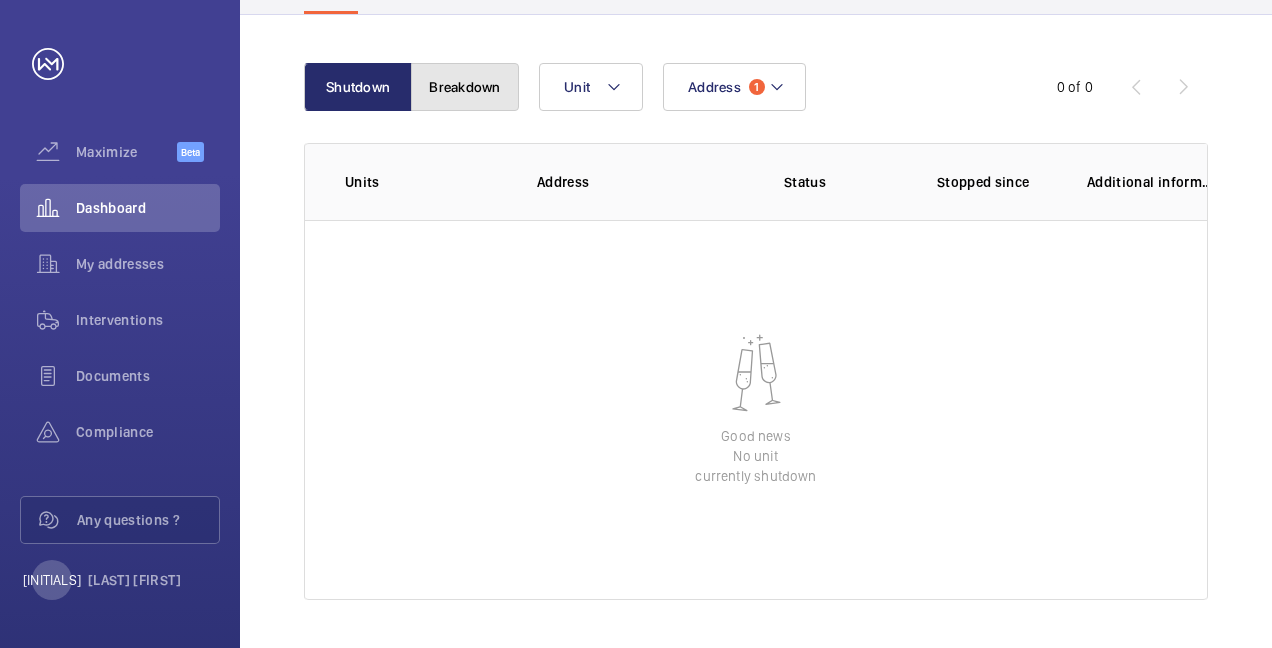 click on "Breakdown" 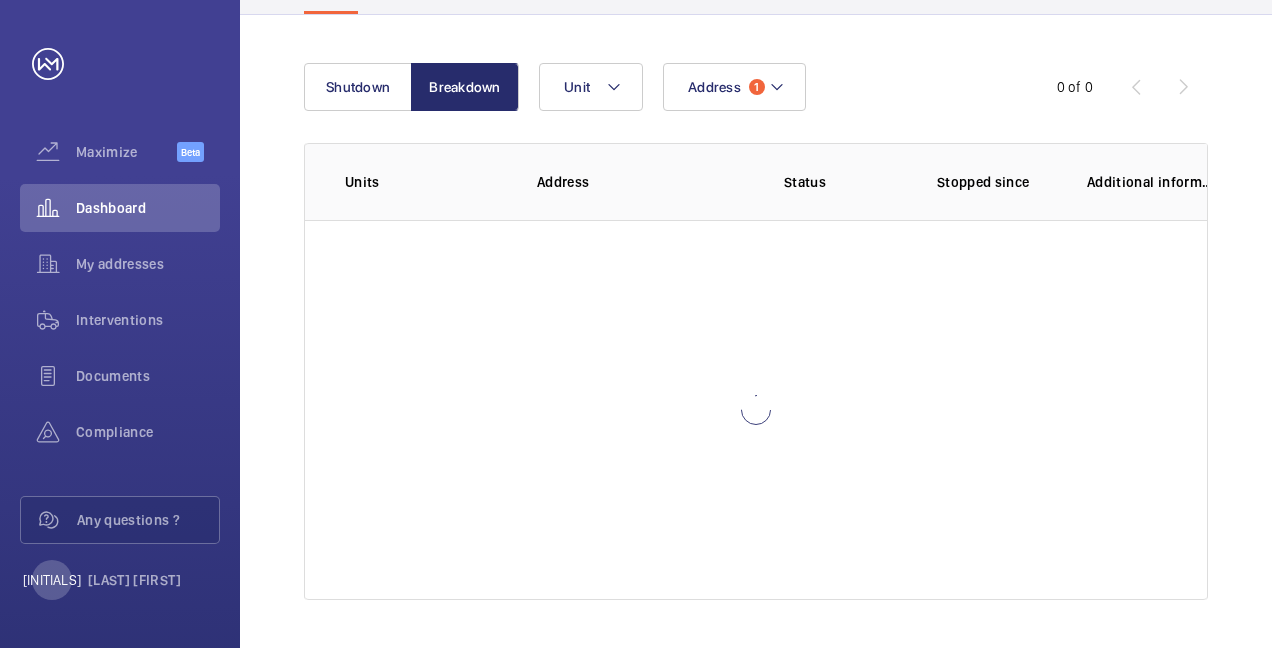 scroll, scrollTop: 0, scrollLeft: 0, axis: both 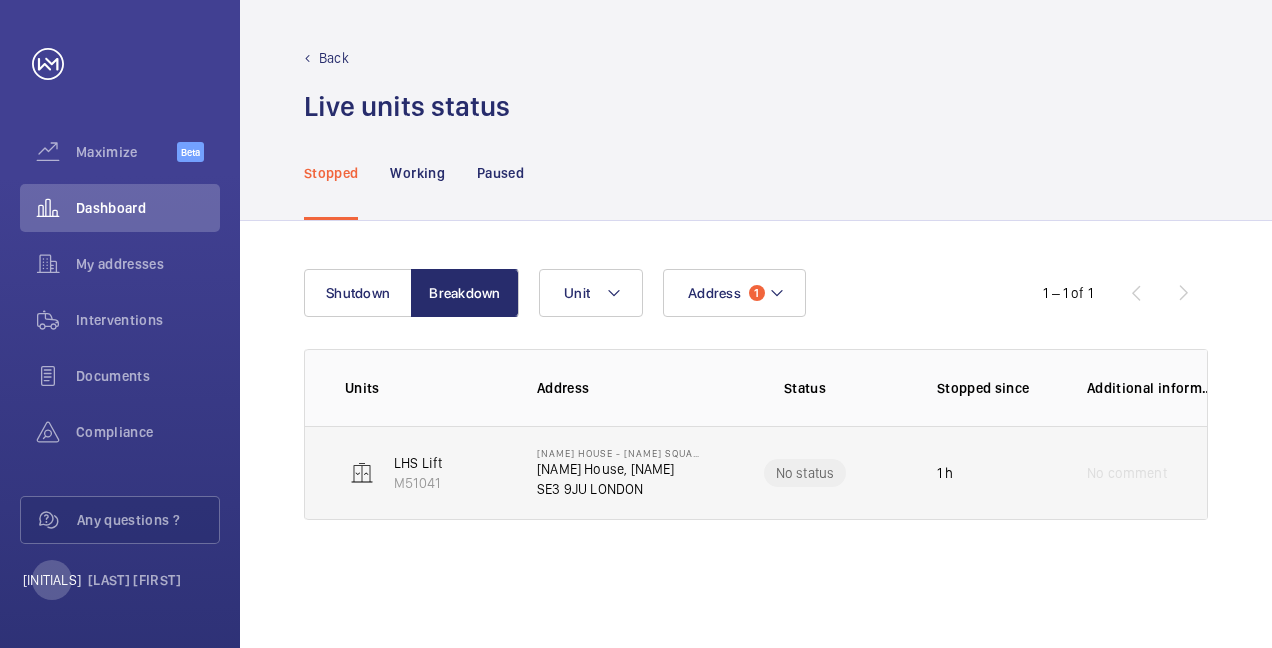 click on "[NAME] House, [NAME]" 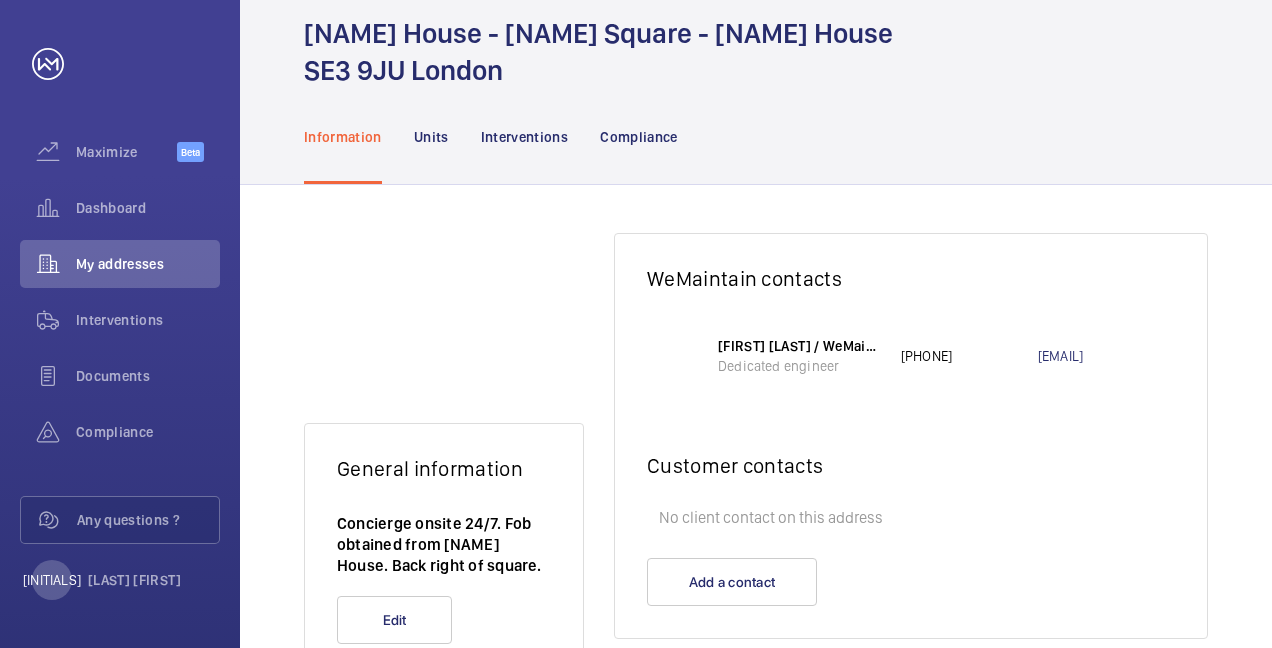 scroll, scrollTop: 0, scrollLeft: 0, axis: both 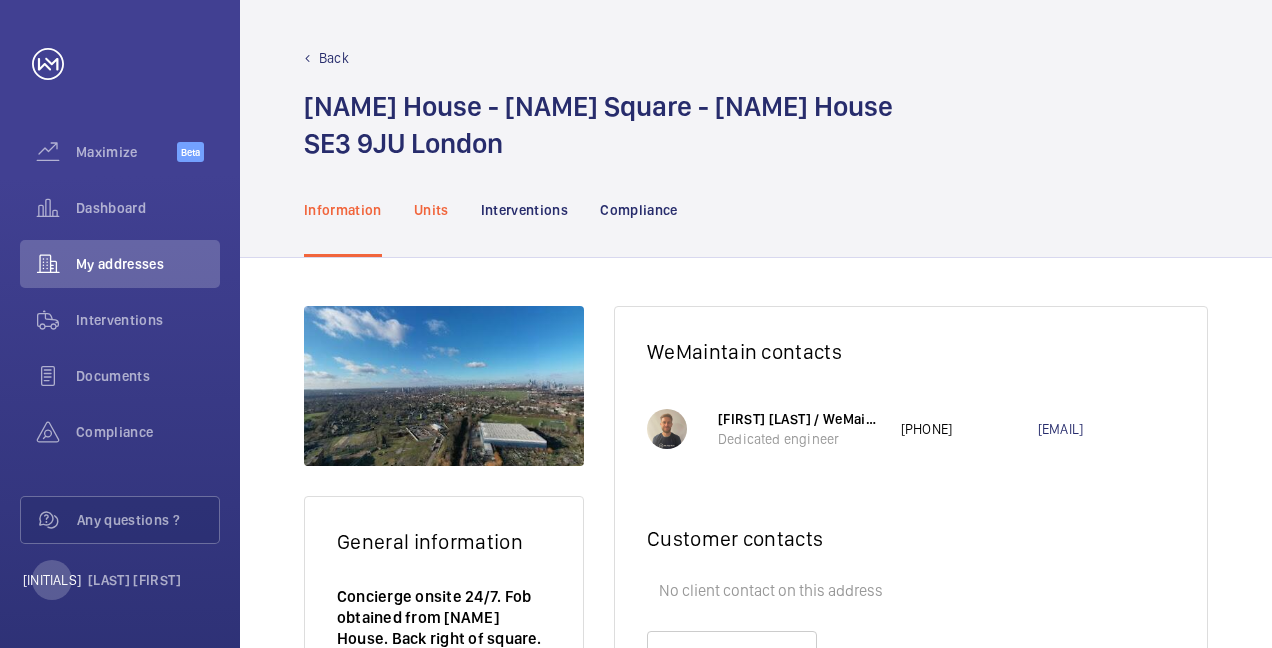 click on "Units" 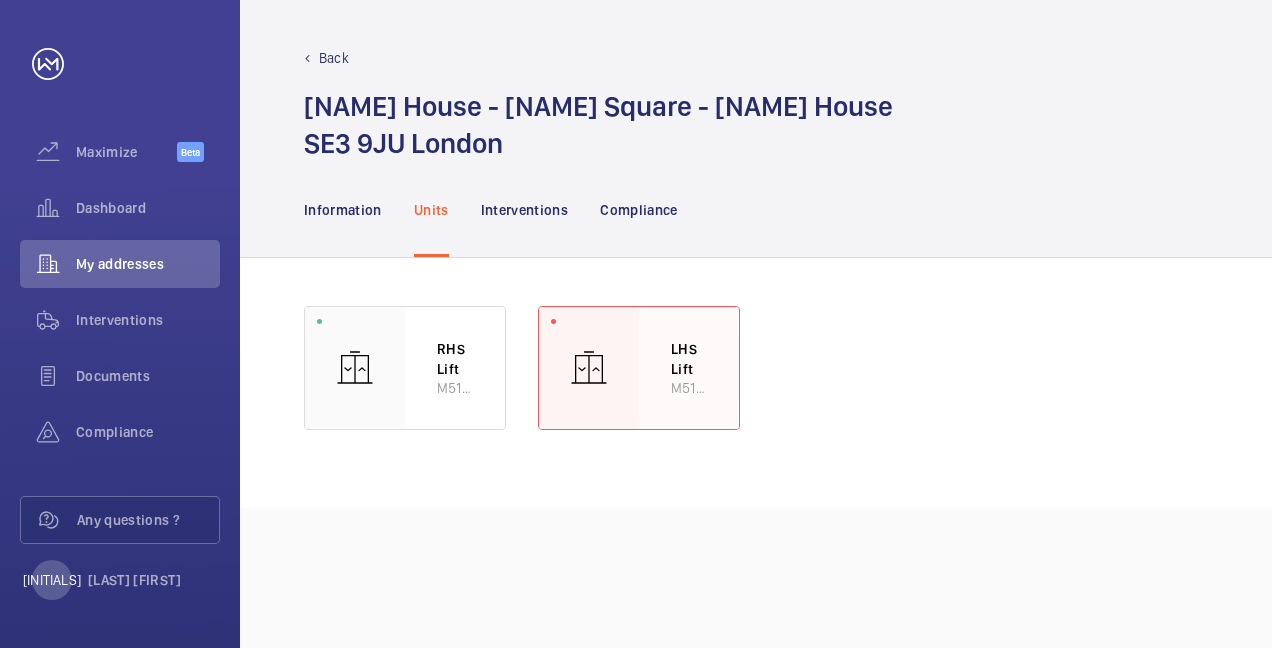click 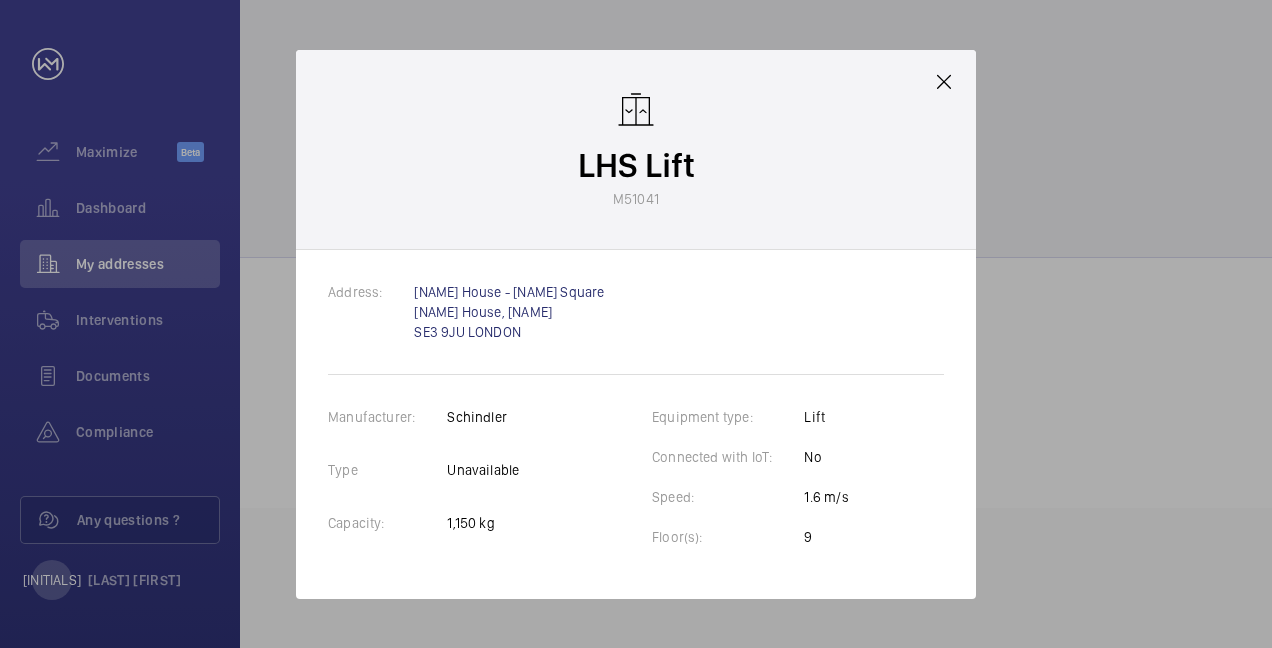 drag, startPoint x: 940, startPoint y: 89, endPoint x: 775, endPoint y: 199, distance: 198.30531 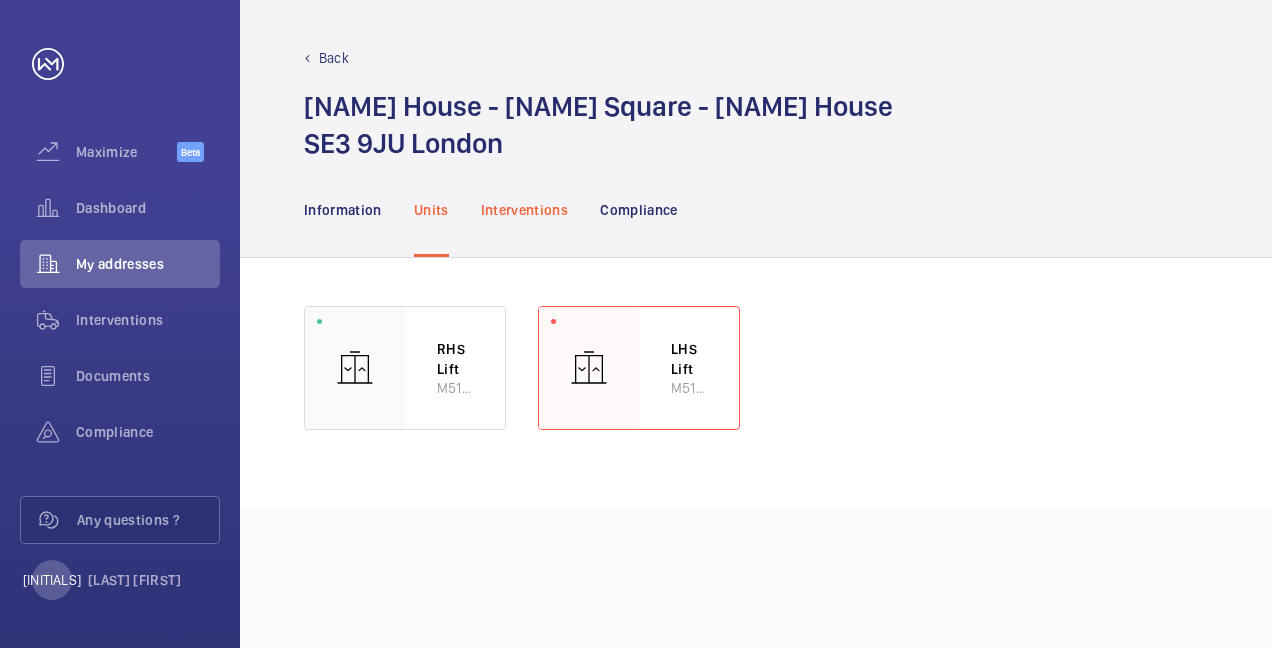 click on "Interventions" 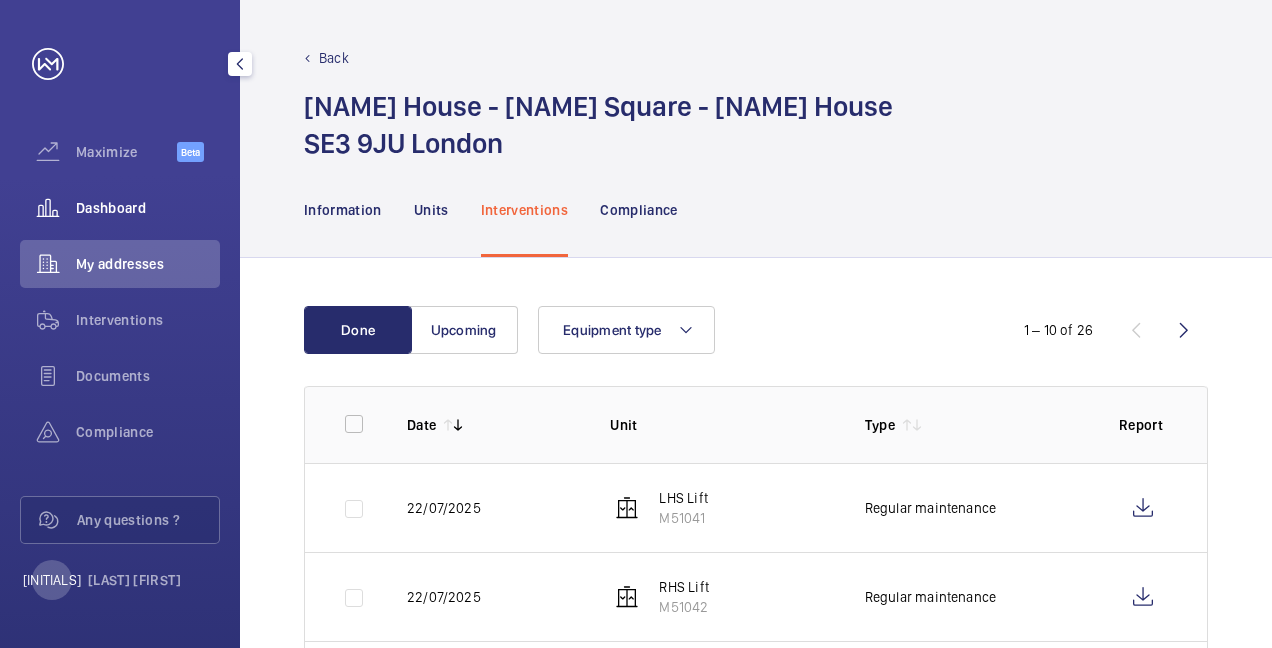 click on "Dashboard" 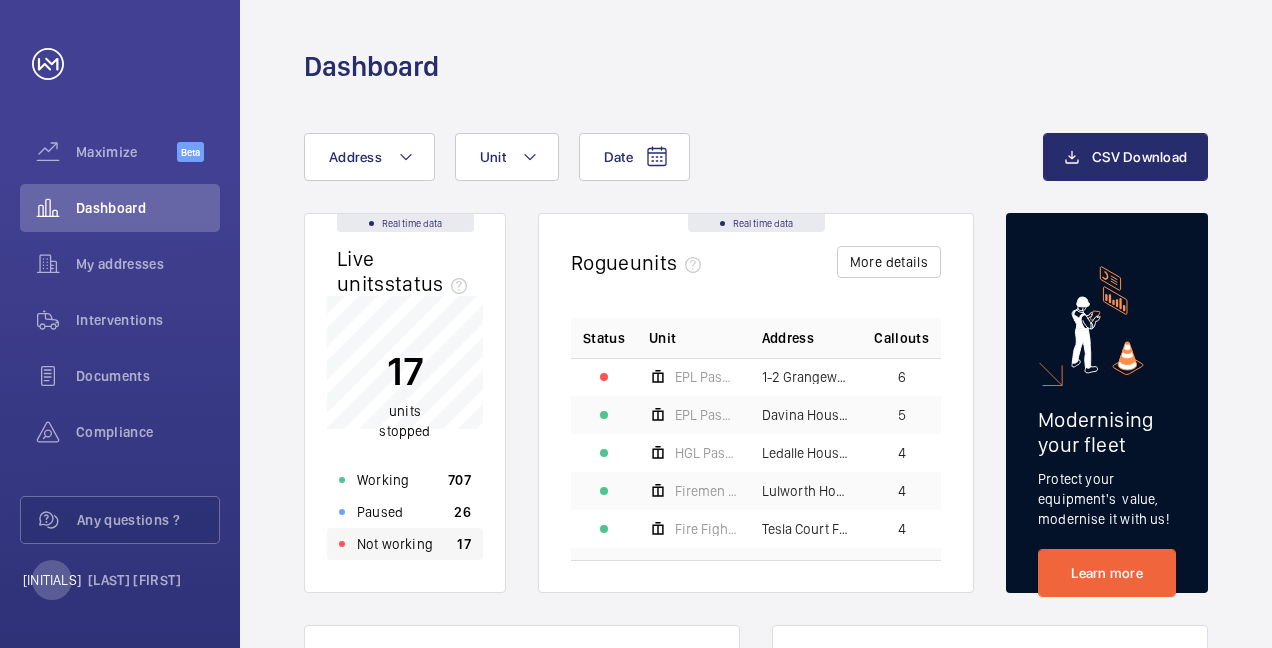 click on "Not working 17" 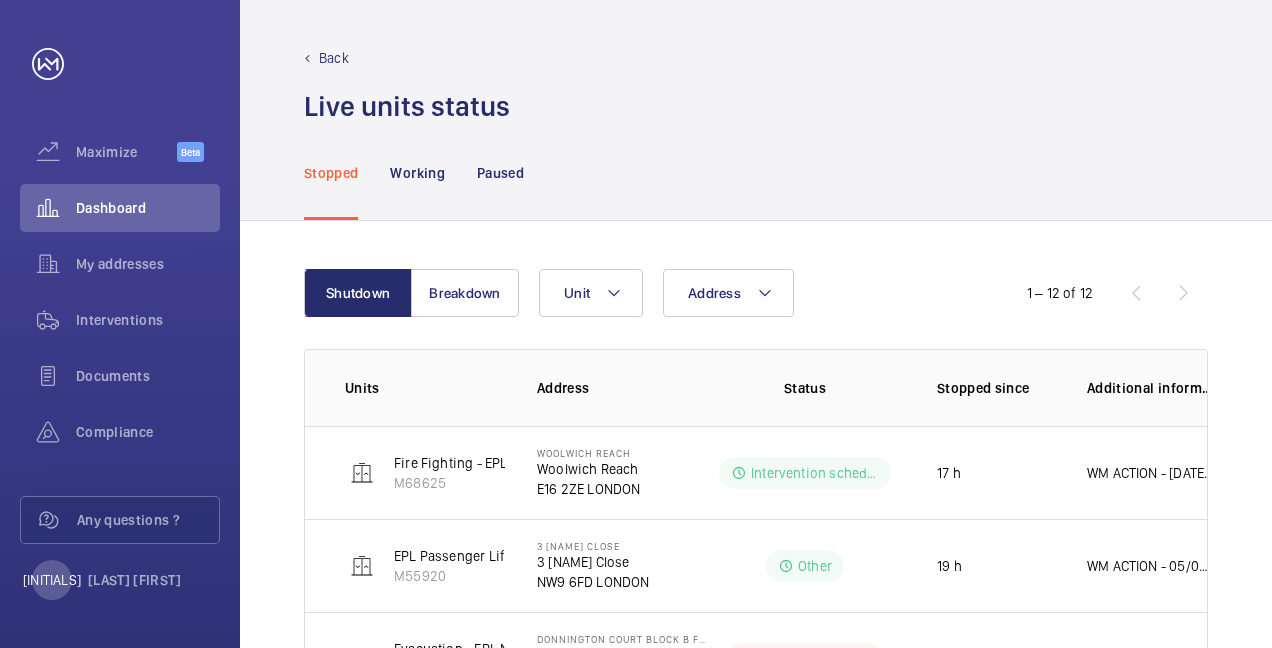 click on "Shutdown Breakdown Address Unit 1 – 12 of 12 Units Address Status Stopped since Additional information Fire Fighting - EPL Passenger Lift No 2 M68625 [NAME] Reach [NAME] Reach E16 2ZE LONDON Intervention scheduled 17 h WM ACTION - [DATE] 2 Man follow up today
[DATE] - Lift on 4th floor few inches high and doors are jammed open Unable to close follow up required EPL Passenger Lift M55920 3 [NAME] Close 3 [NAME] Close NW9 6FD LONDON Other 19 h WM ACTION - [DATE] - Chasing repair department for follow up
[DATE] - Attended site bearings under car are making grinding noise need to be
reversed tackled and removed for fabricators to repair Evacuation - EPL No 2 Flats 22-44 Block B M55892 [NAME] Court Block B Flats 22-44 - High Risk Building [NAME] Court Block B Flats 22-44 NW10 3TH LONDON Client PO required 3 days WM ACTION - [DATE] - Quote accepted, arranging labour and materials
CLIENT ACTION - [DATE] - Quote sent for pit pump out RIGHT HAND LIFT M50112" 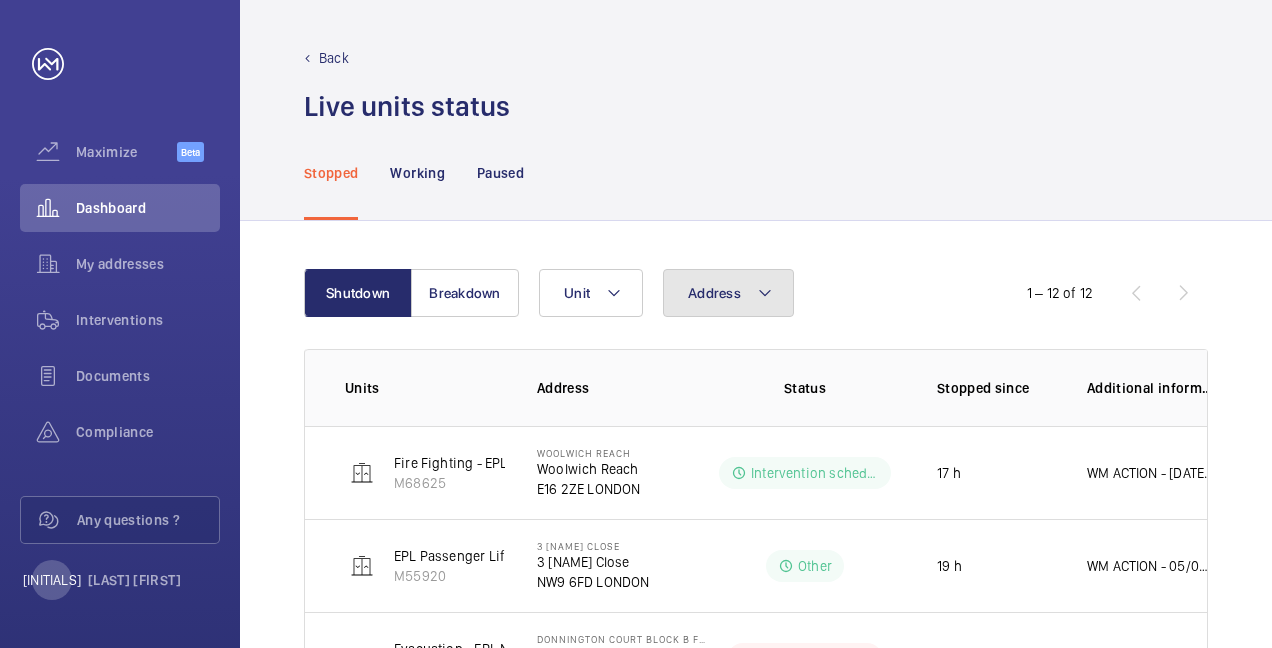 click on "Address" 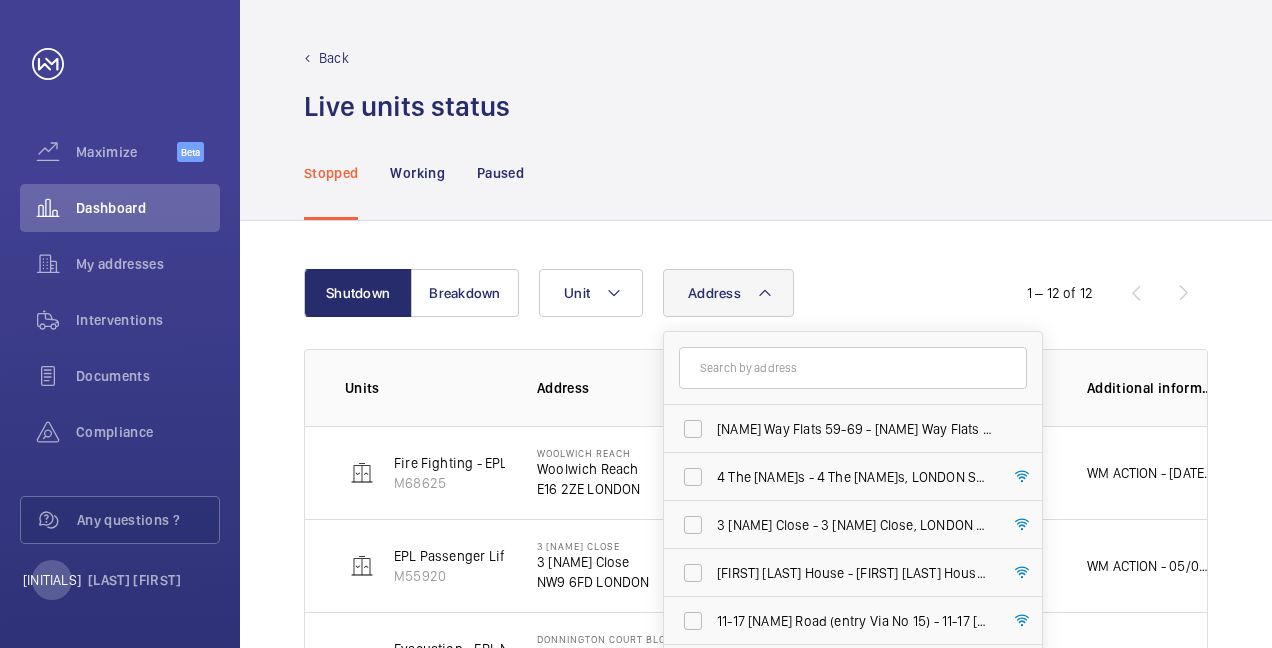 click 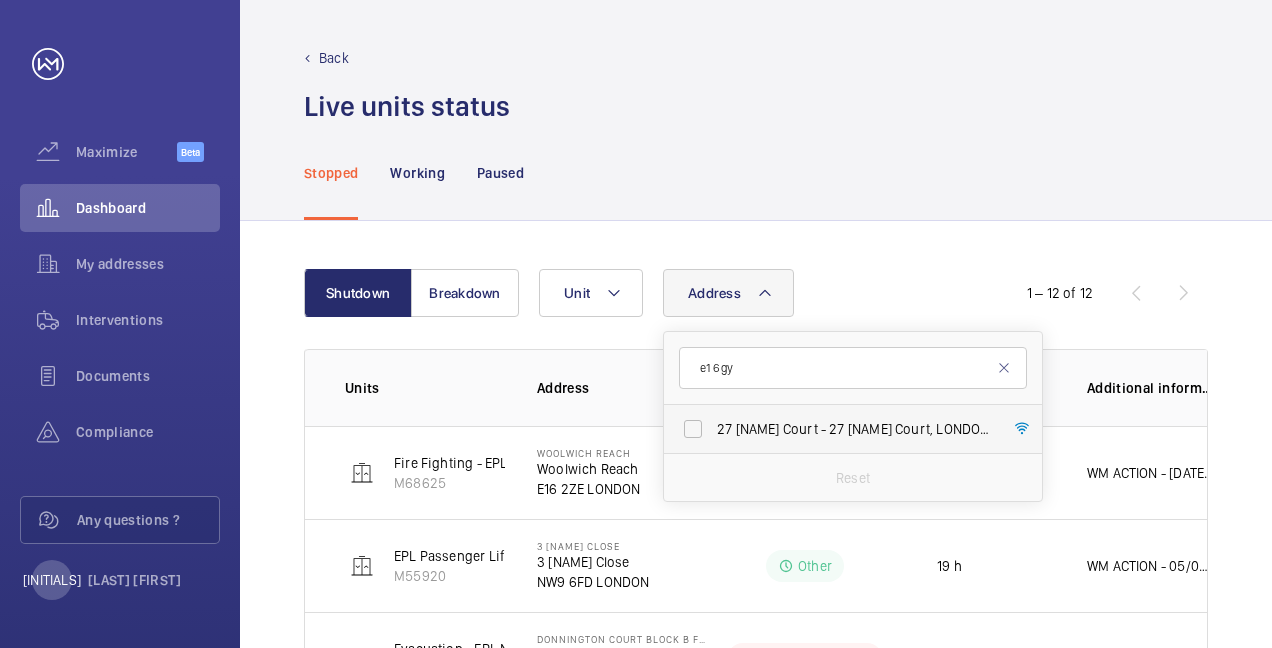 type on "e1 6gy" 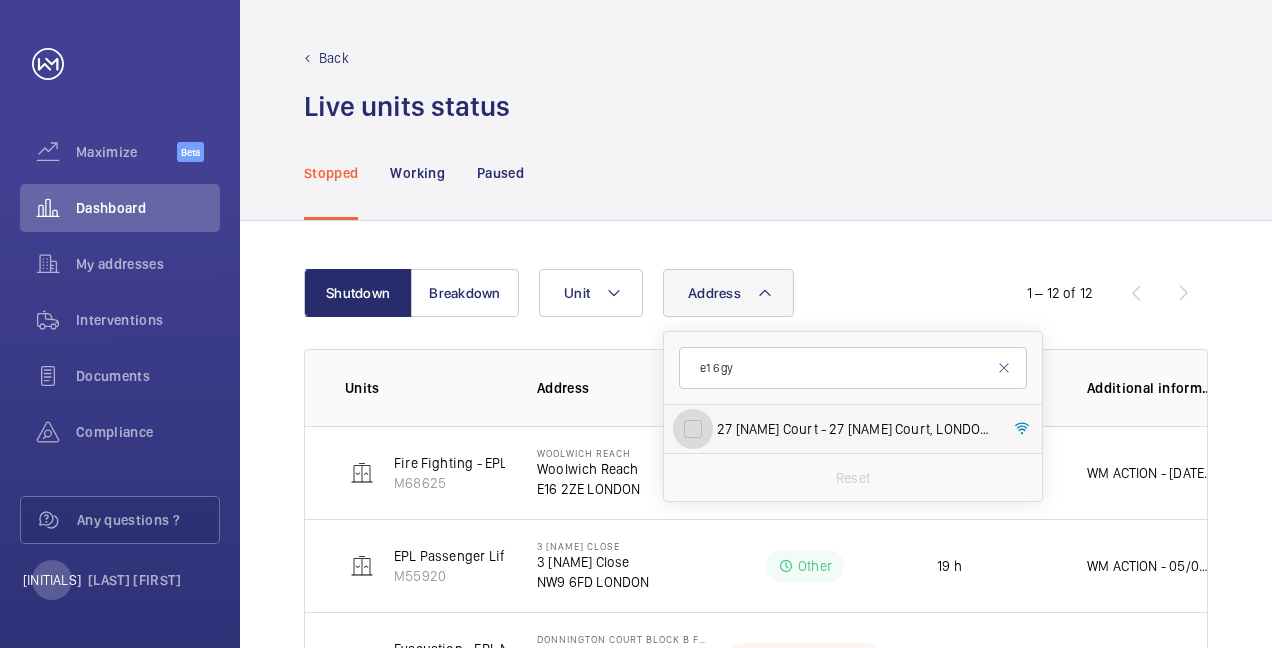click on "27 [NAME] Court - 27 [NAME] Court, LONDON E1 6GY" at bounding box center (693, 429) 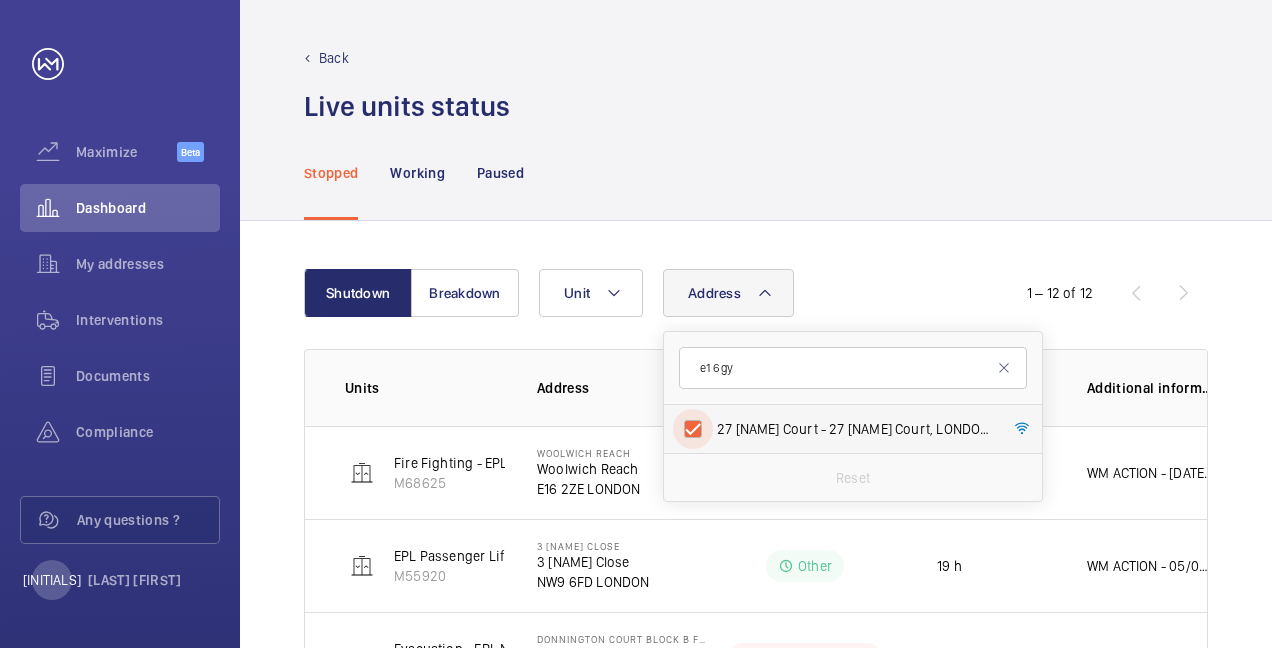 checkbox on "true" 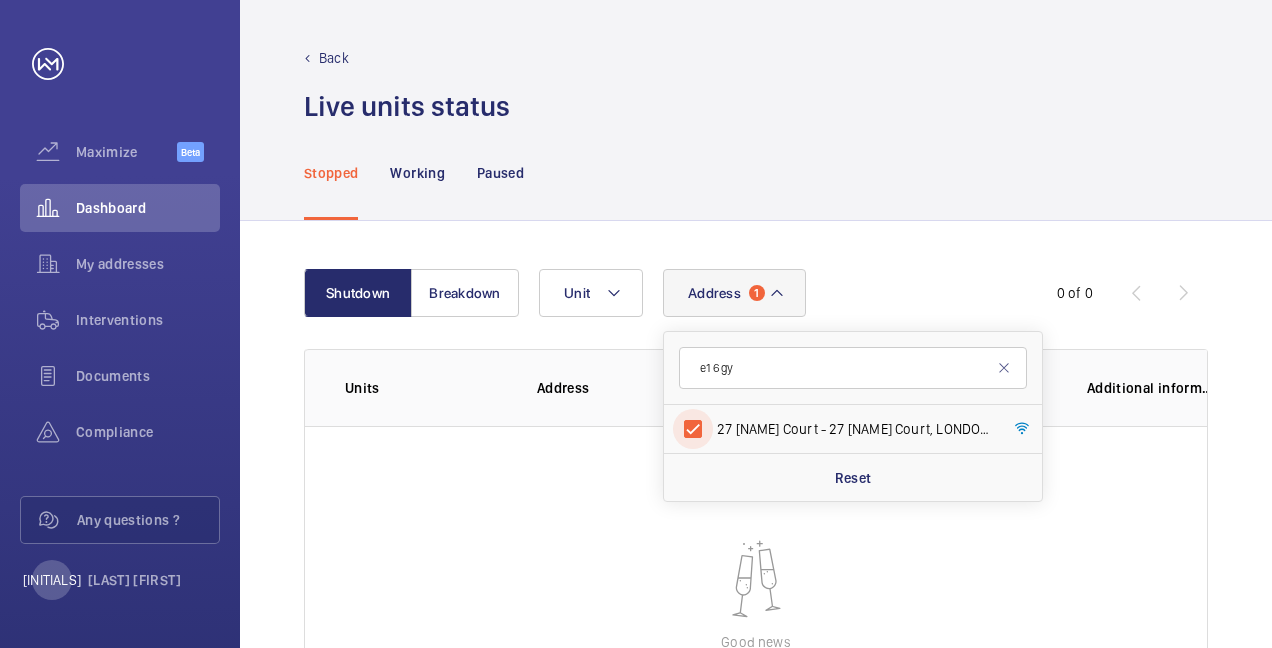 scroll, scrollTop: 100, scrollLeft: 0, axis: vertical 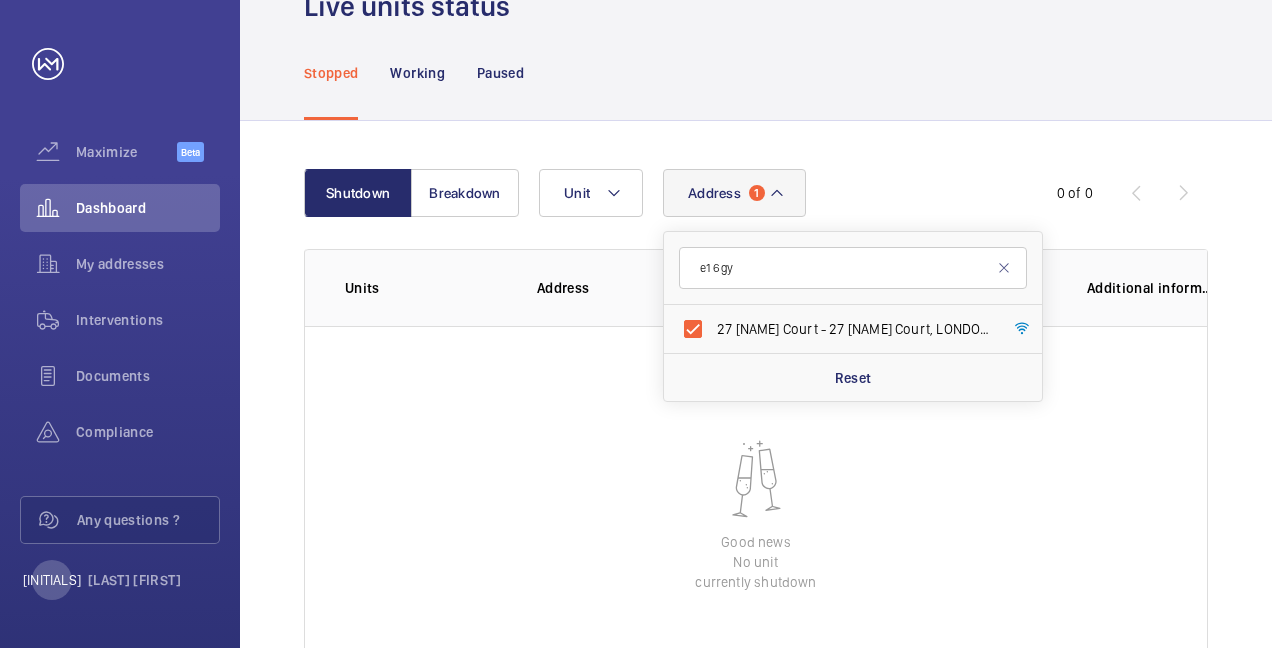 click on "Good news   No unit   currently shutdown" 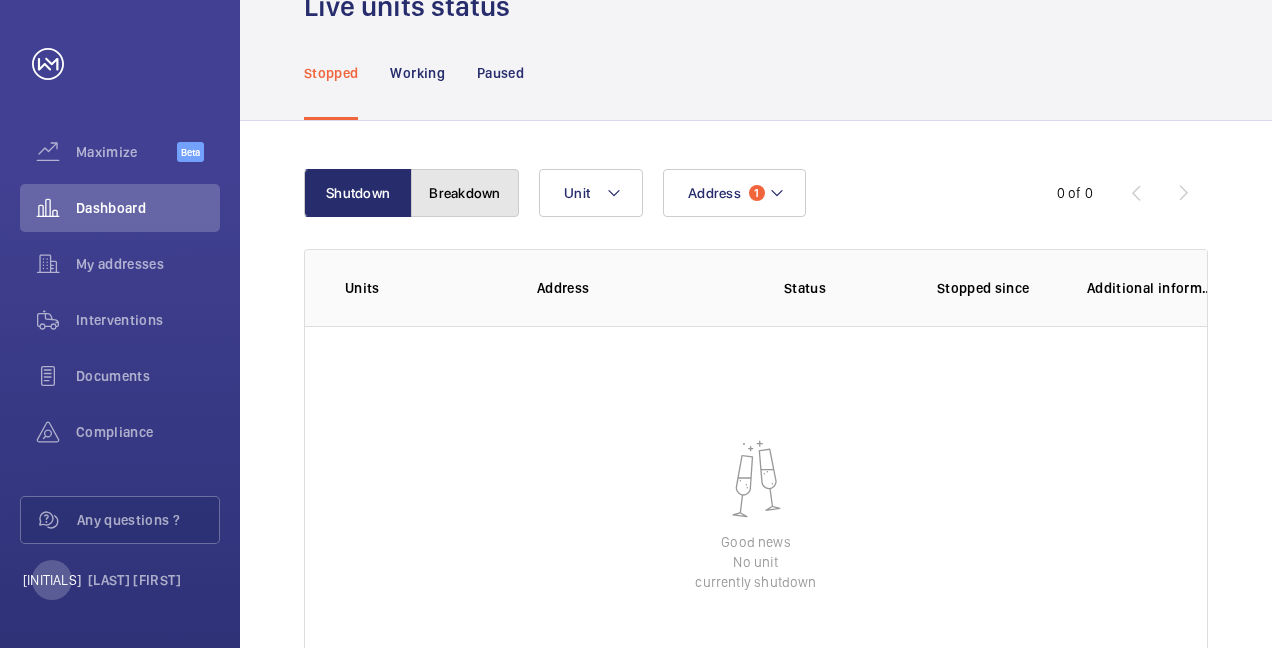 click on "Breakdown" 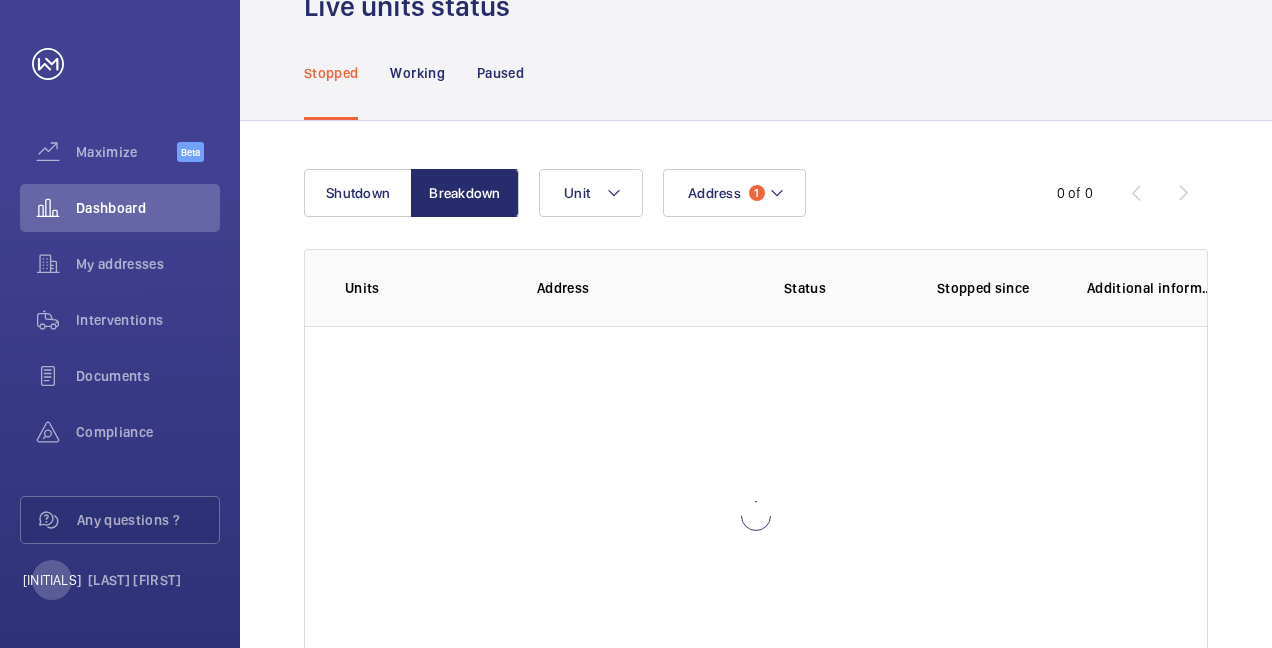 scroll, scrollTop: 0, scrollLeft: 0, axis: both 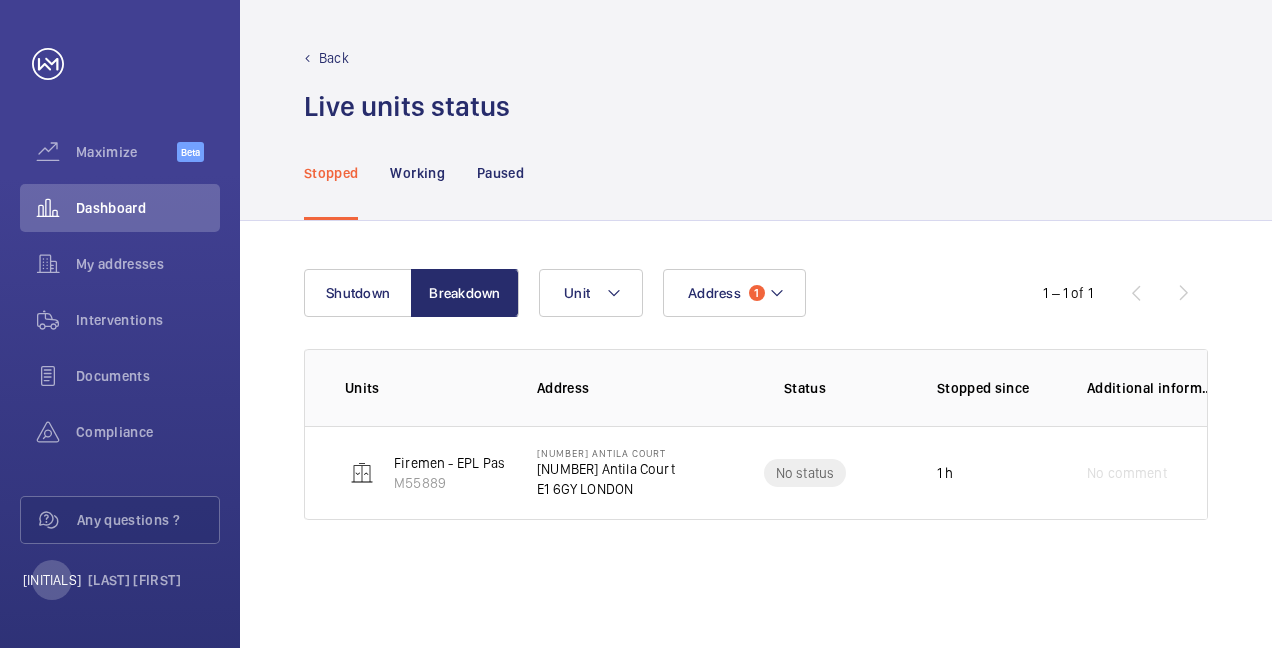 click on "[NUMBER] Antila Court" 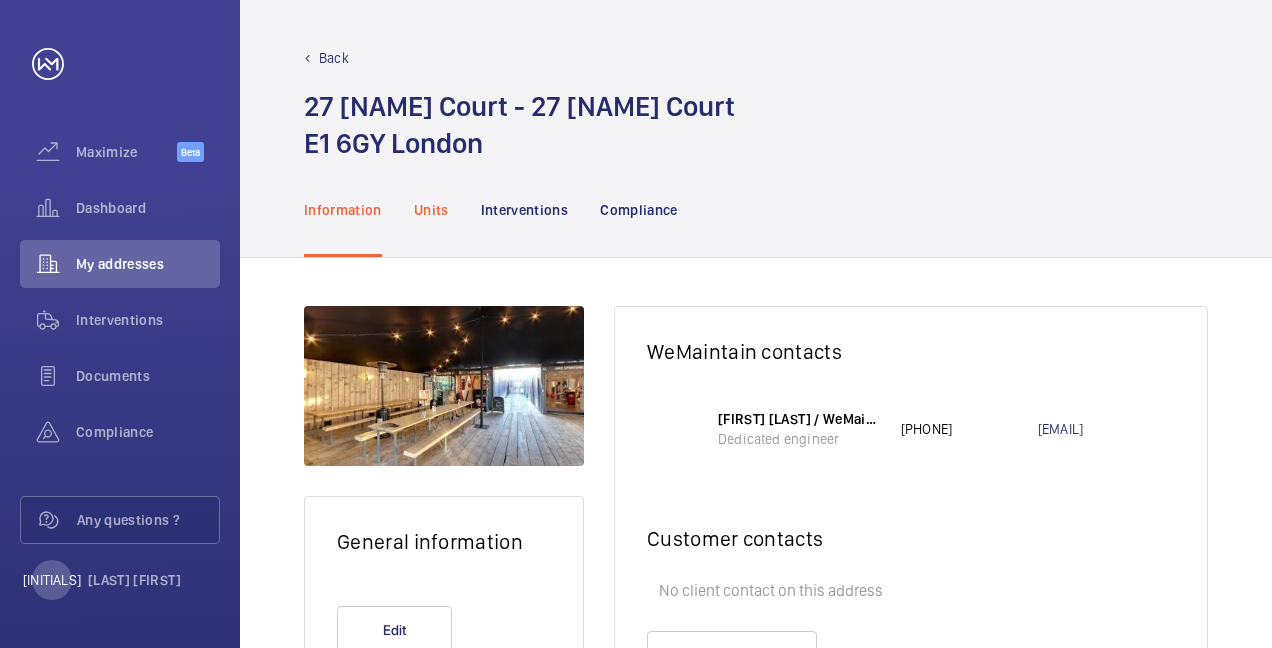 click on "Units" 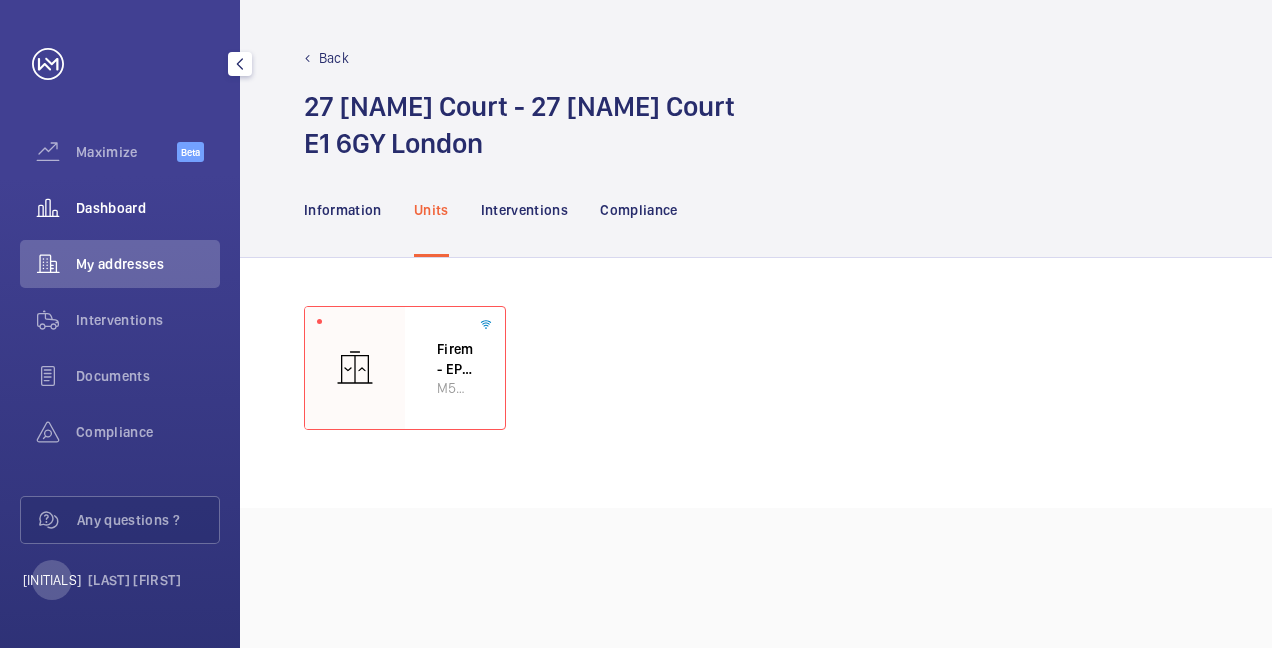 click on "Dashboard" 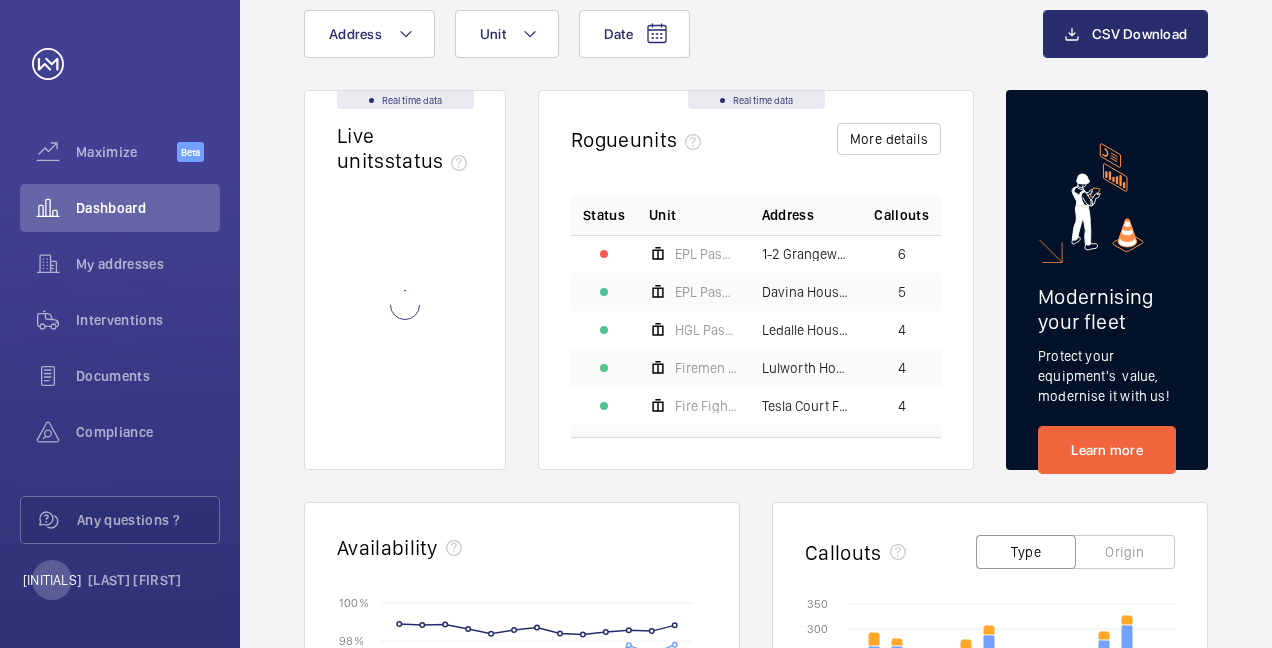 scroll, scrollTop: 300, scrollLeft: 0, axis: vertical 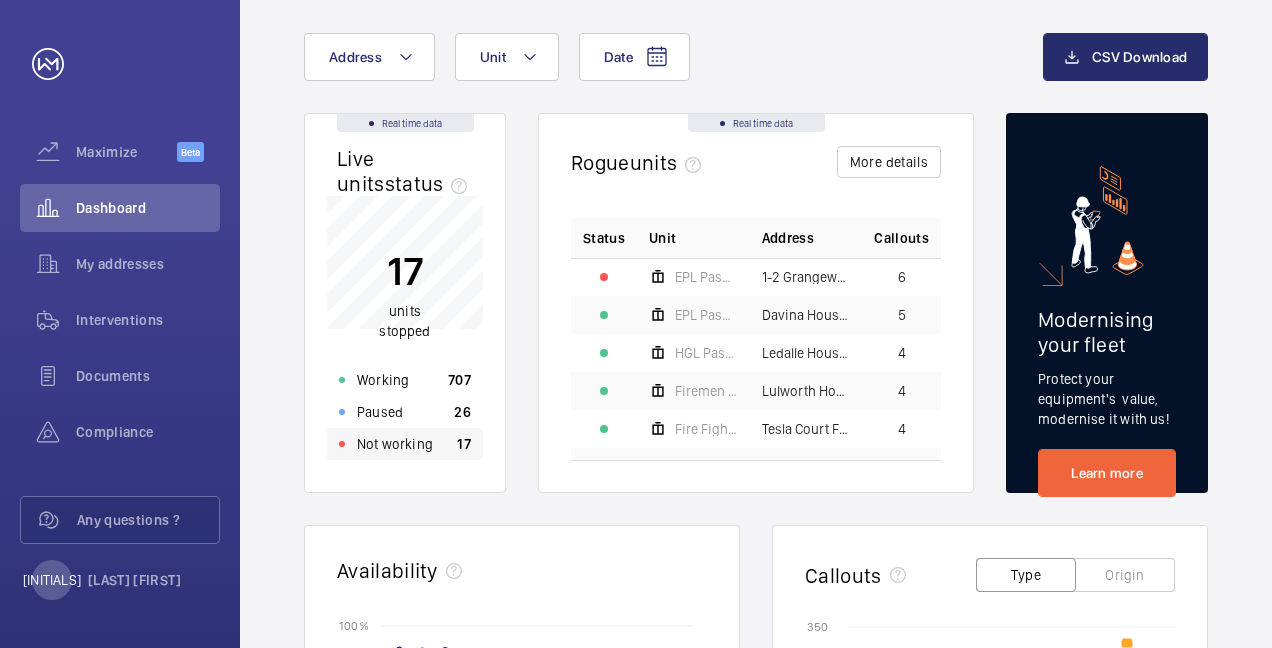 click on "Not working" 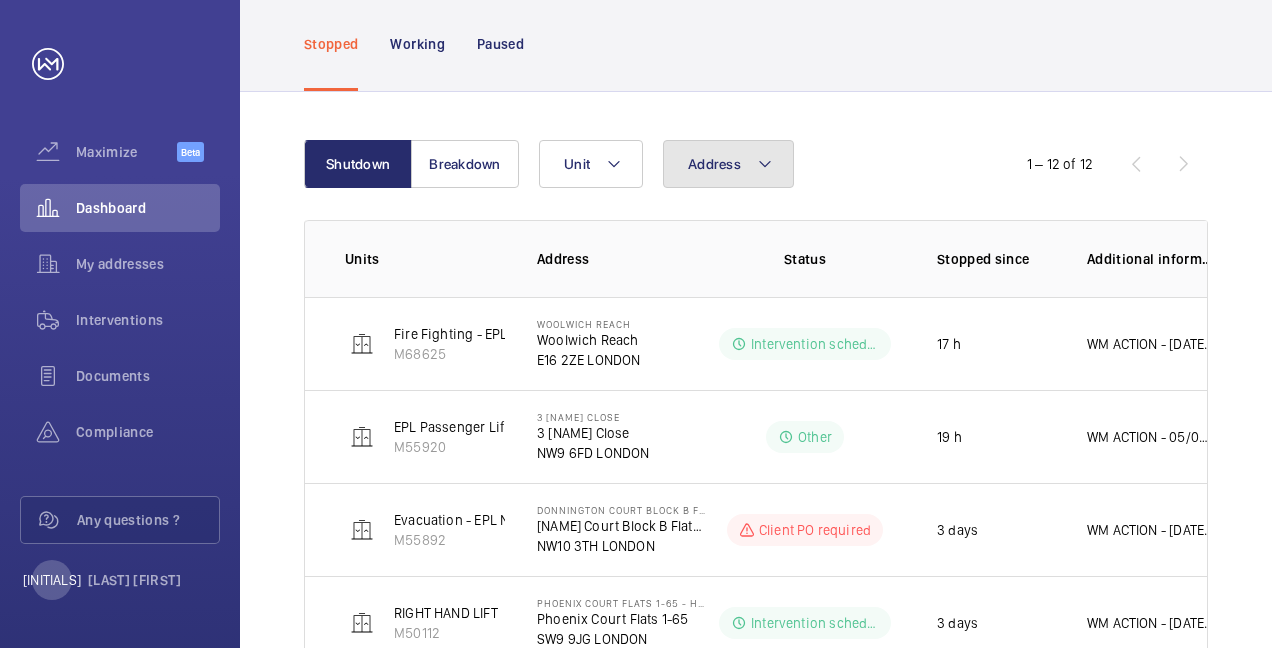 click on "Address" 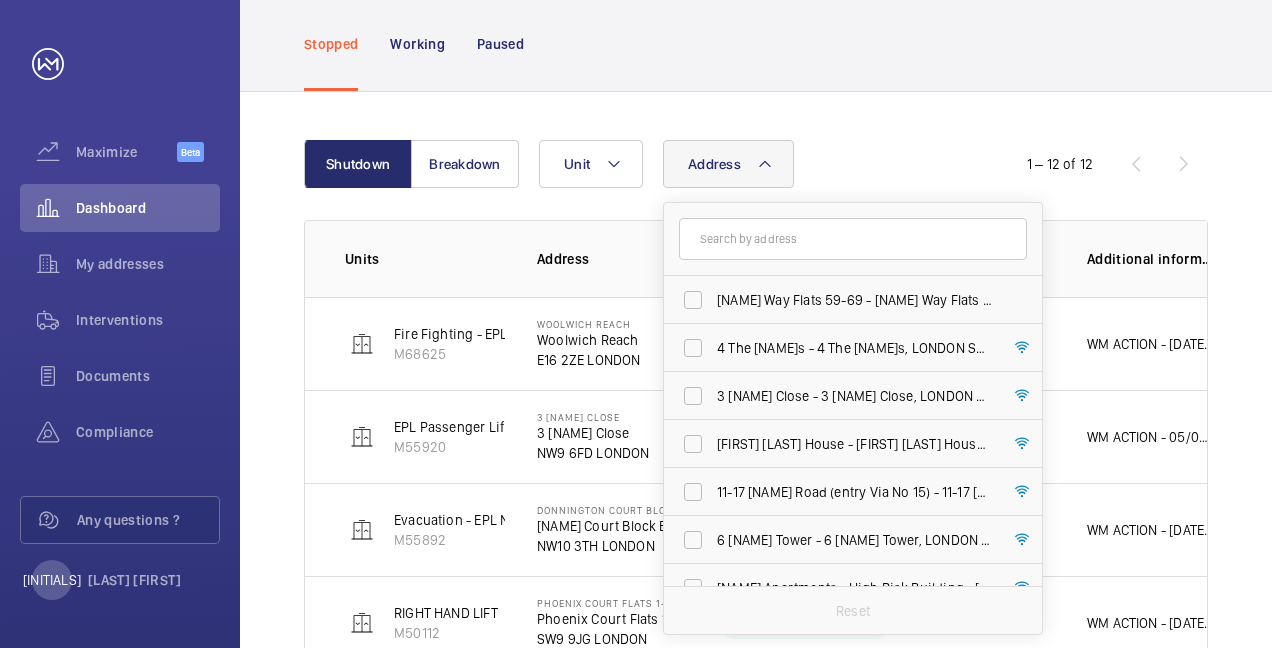 click 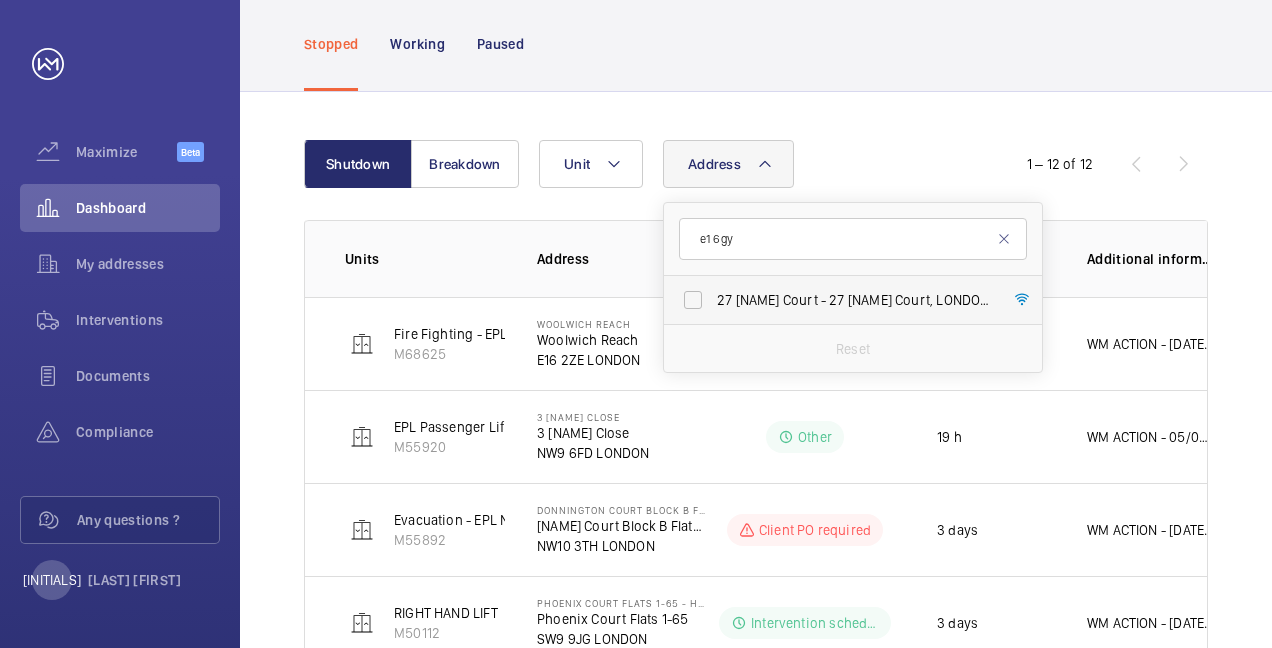 type on "e1 6gy" 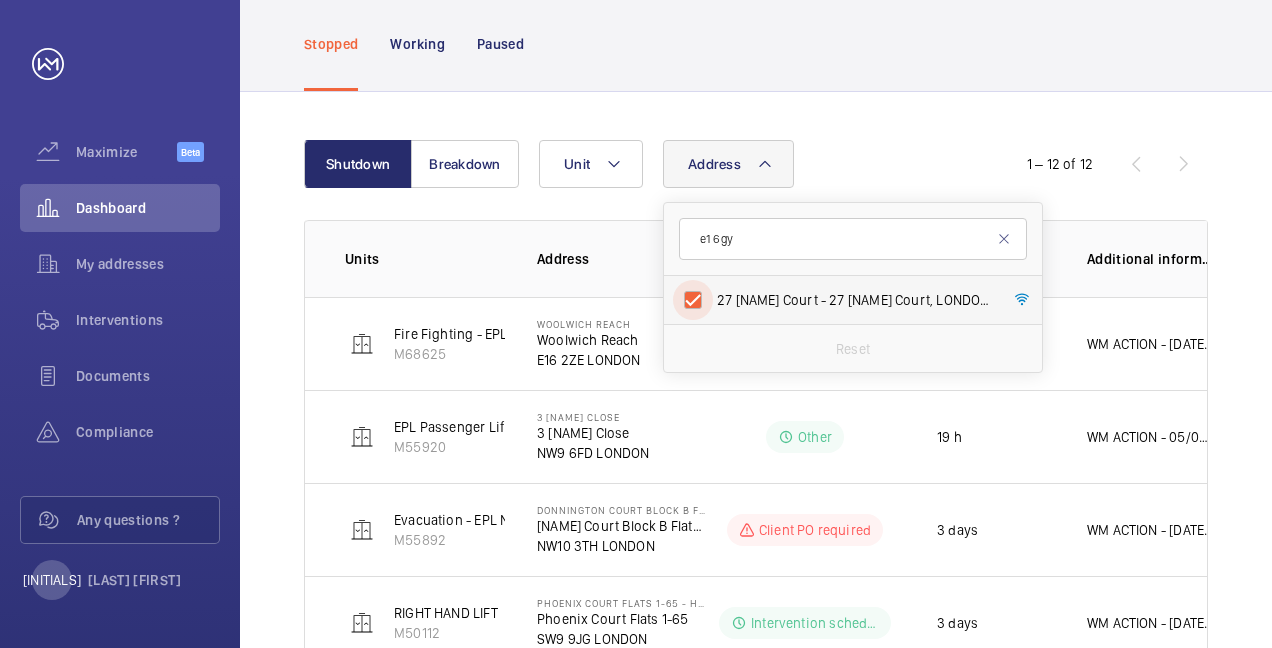 checkbox on "true" 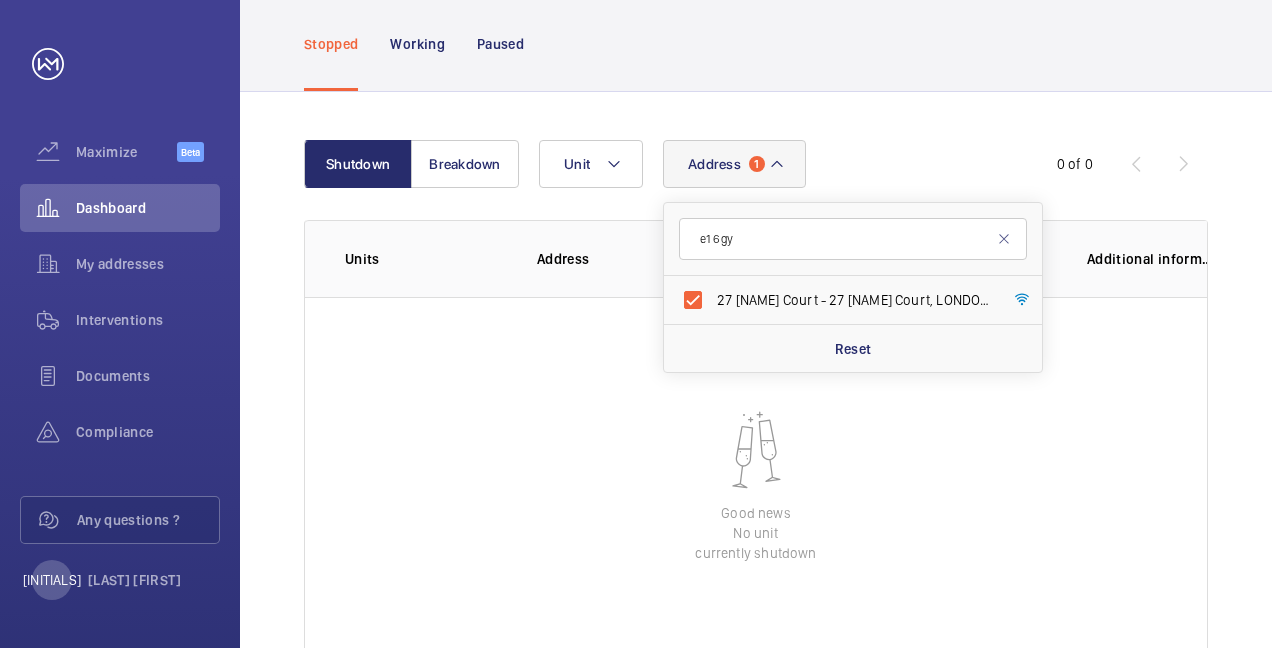 click on "Shutdown Breakdown Address 1 [NAME] Flats 109 - 512, 111 [NAME] Street - 111 [NAME] Street, LONDON SE17 2GR [NAME] House - [NAME] Square - [NAME] House, [NAME], LONDON SE3 9JU Reset Unit 0 of 0 Units Address Status Stopped since Additional information Good news No unit currently shutdown" 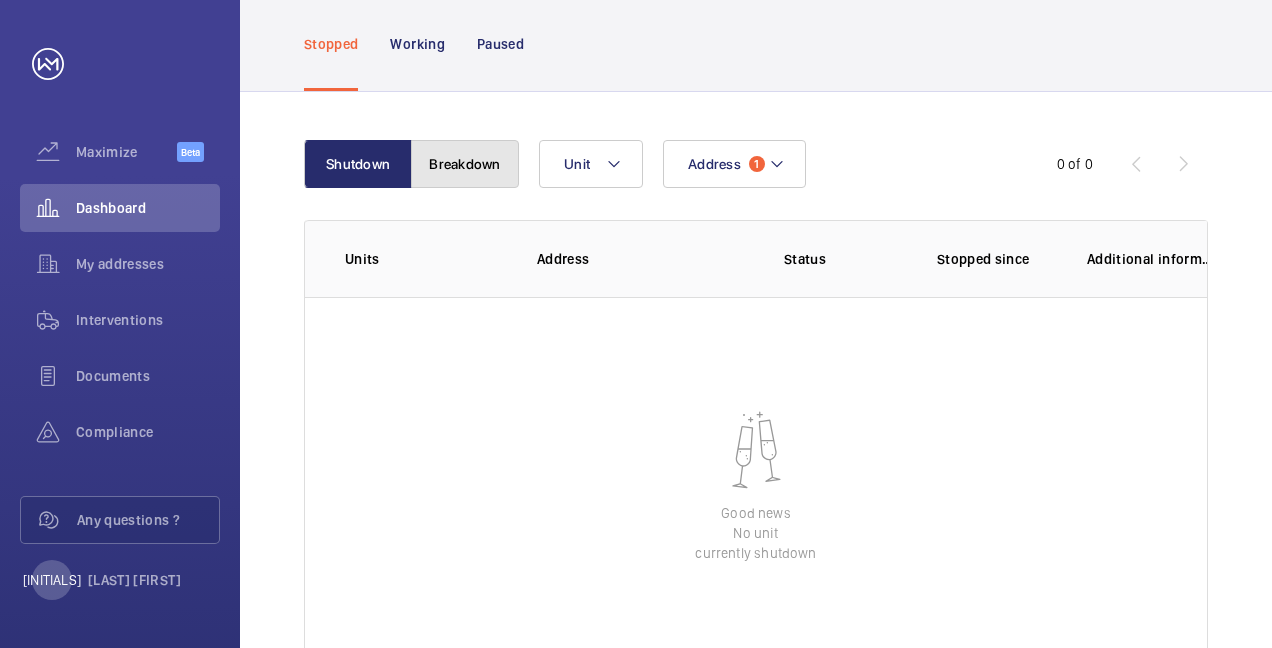 click on "Breakdown" 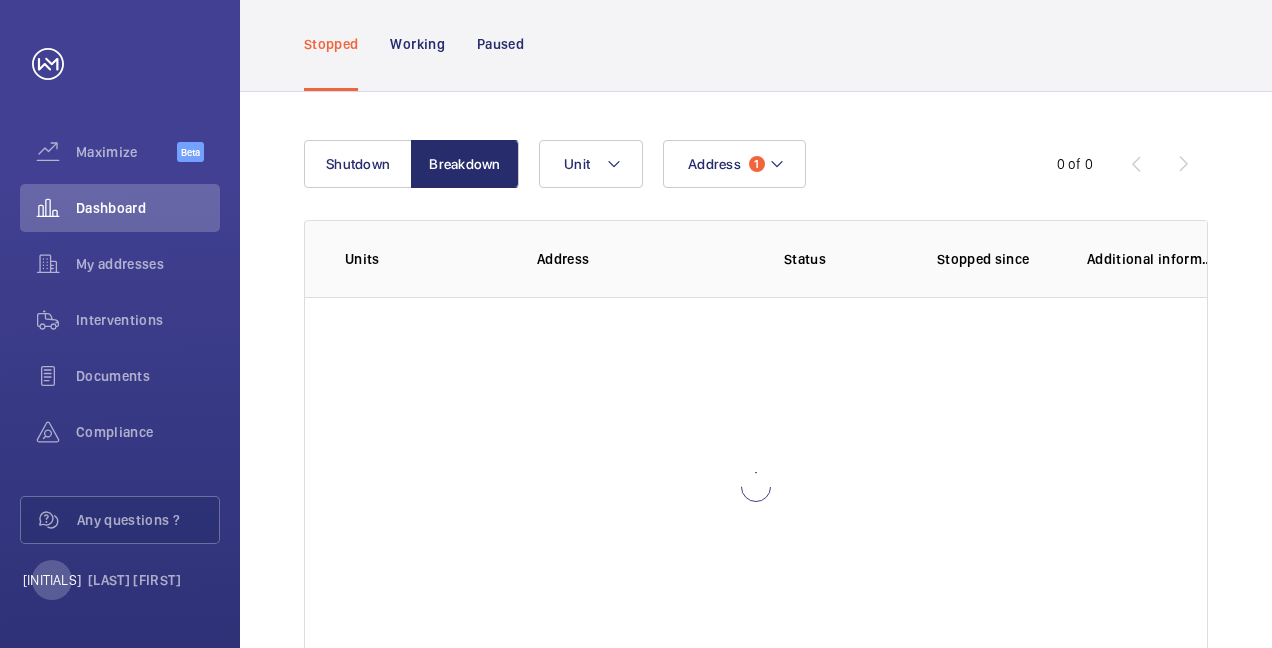 scroll, scrollTop: 0, scrollLeft: 0, axis: both 